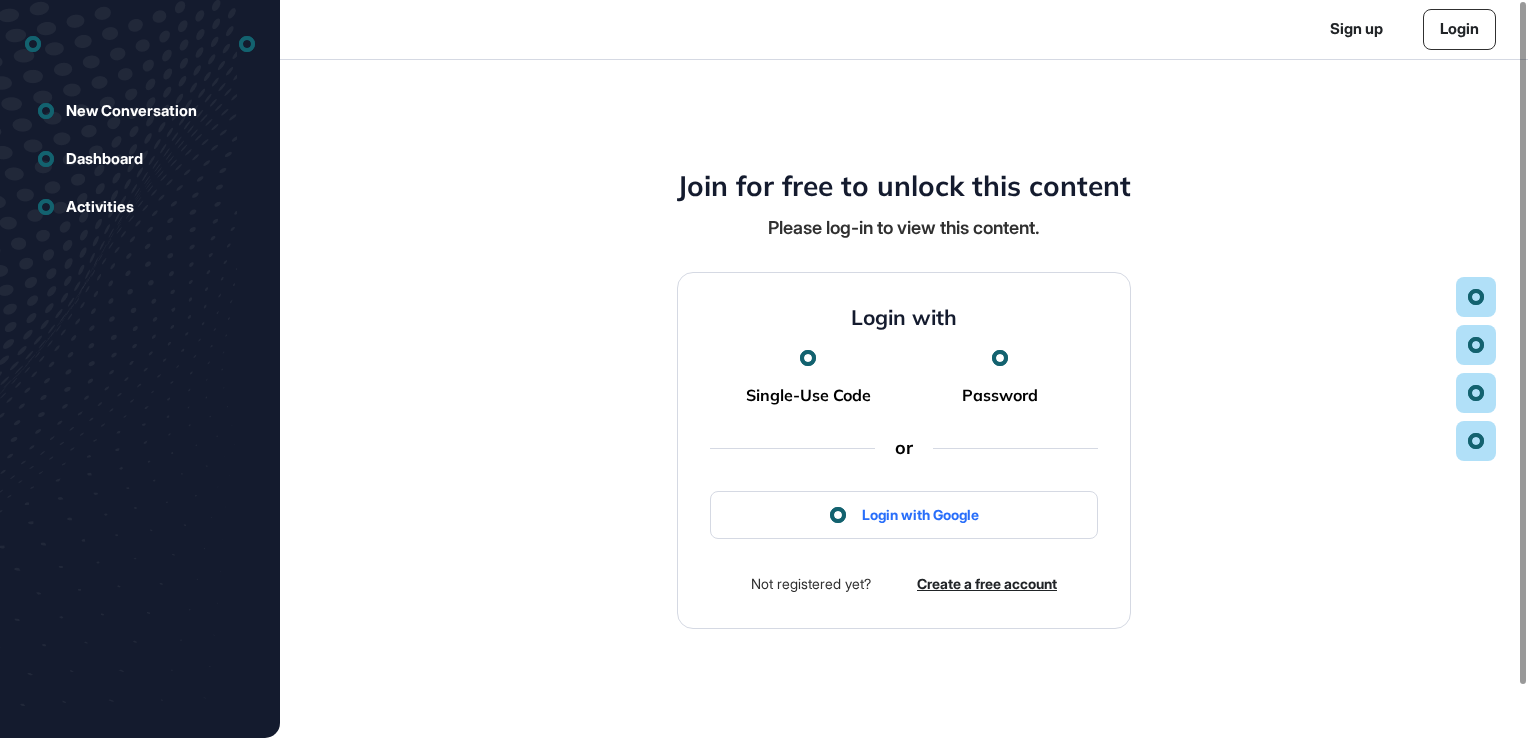 scroll, scrollTop: 0, scrollLeft: 0, axis: both 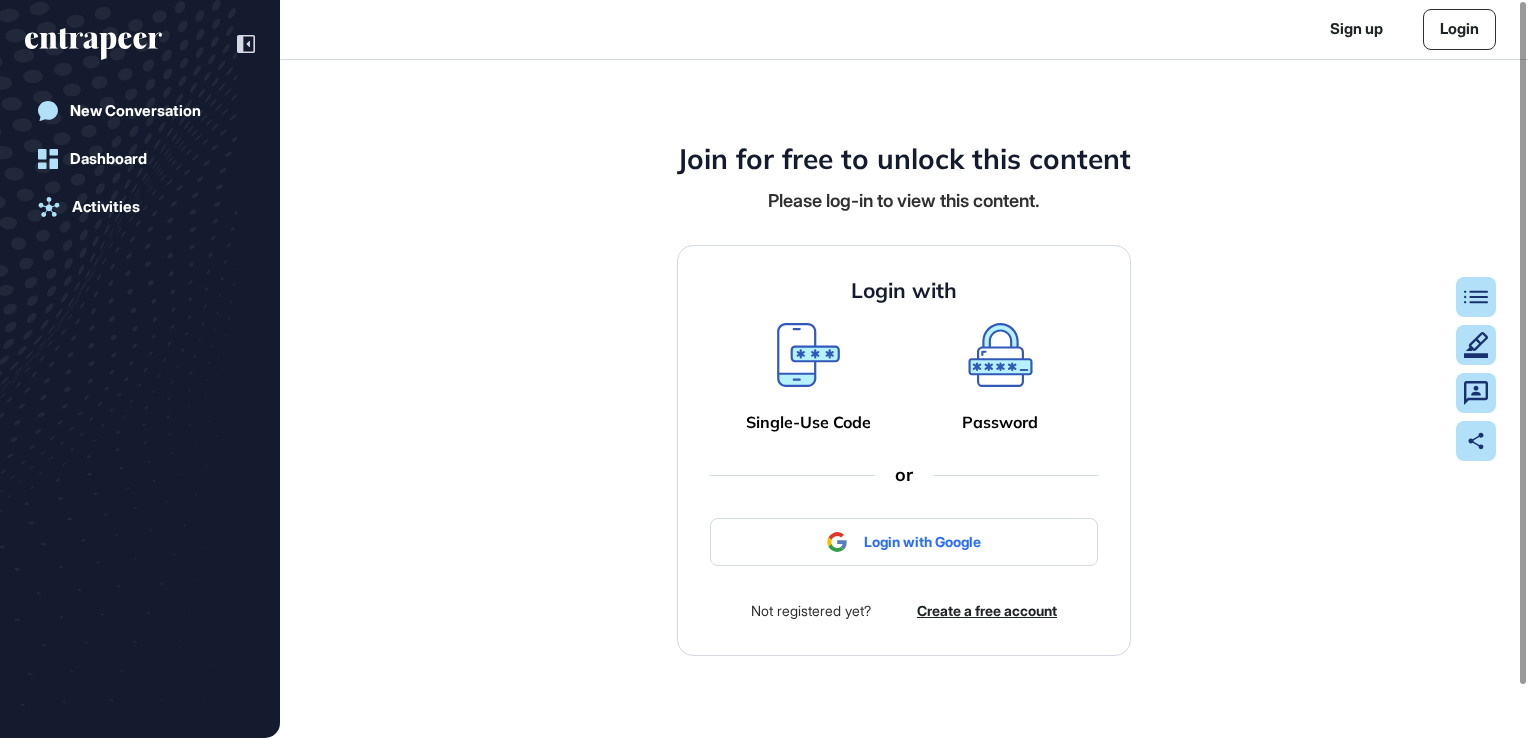 click 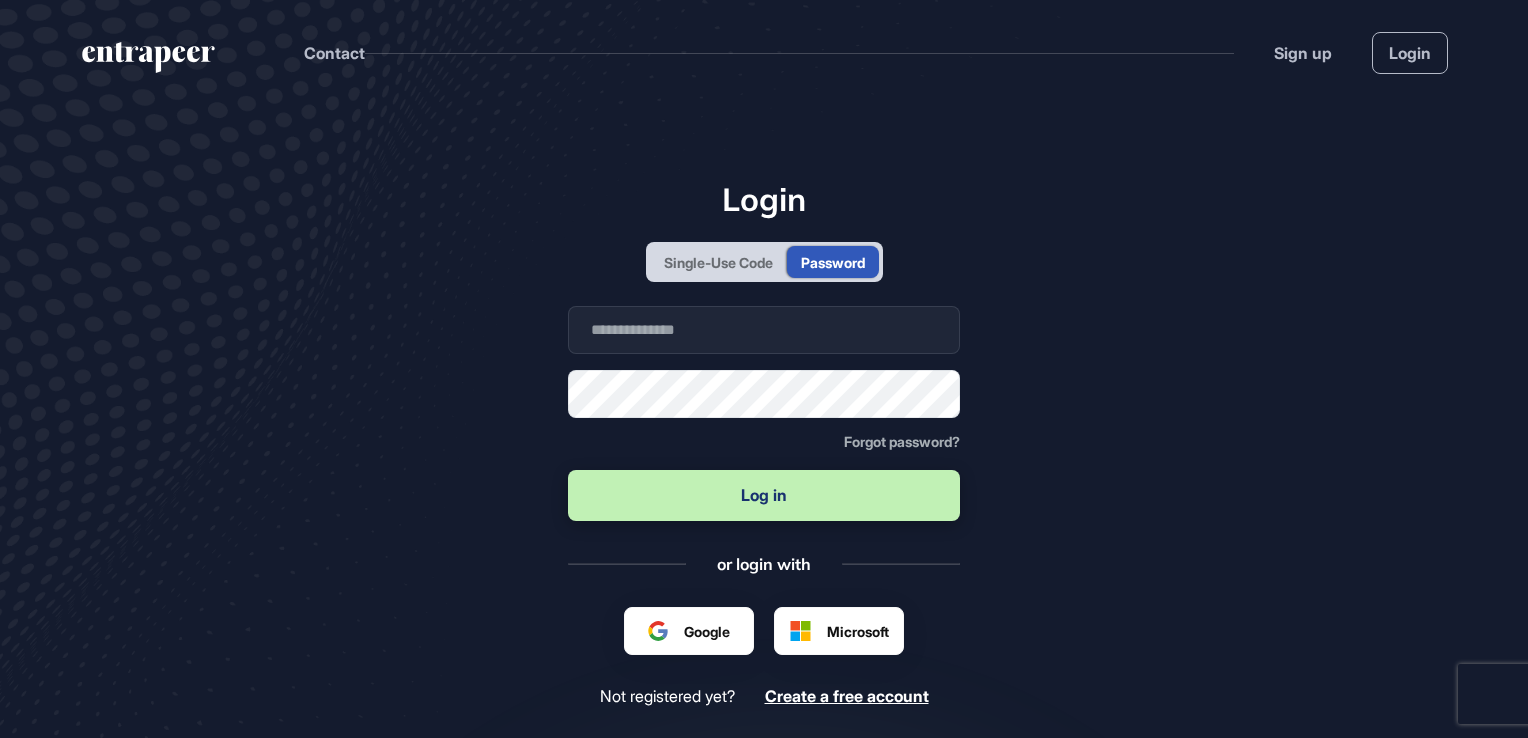 scroll, scrollTop: 738, scrollLeft: 1528, axis: both 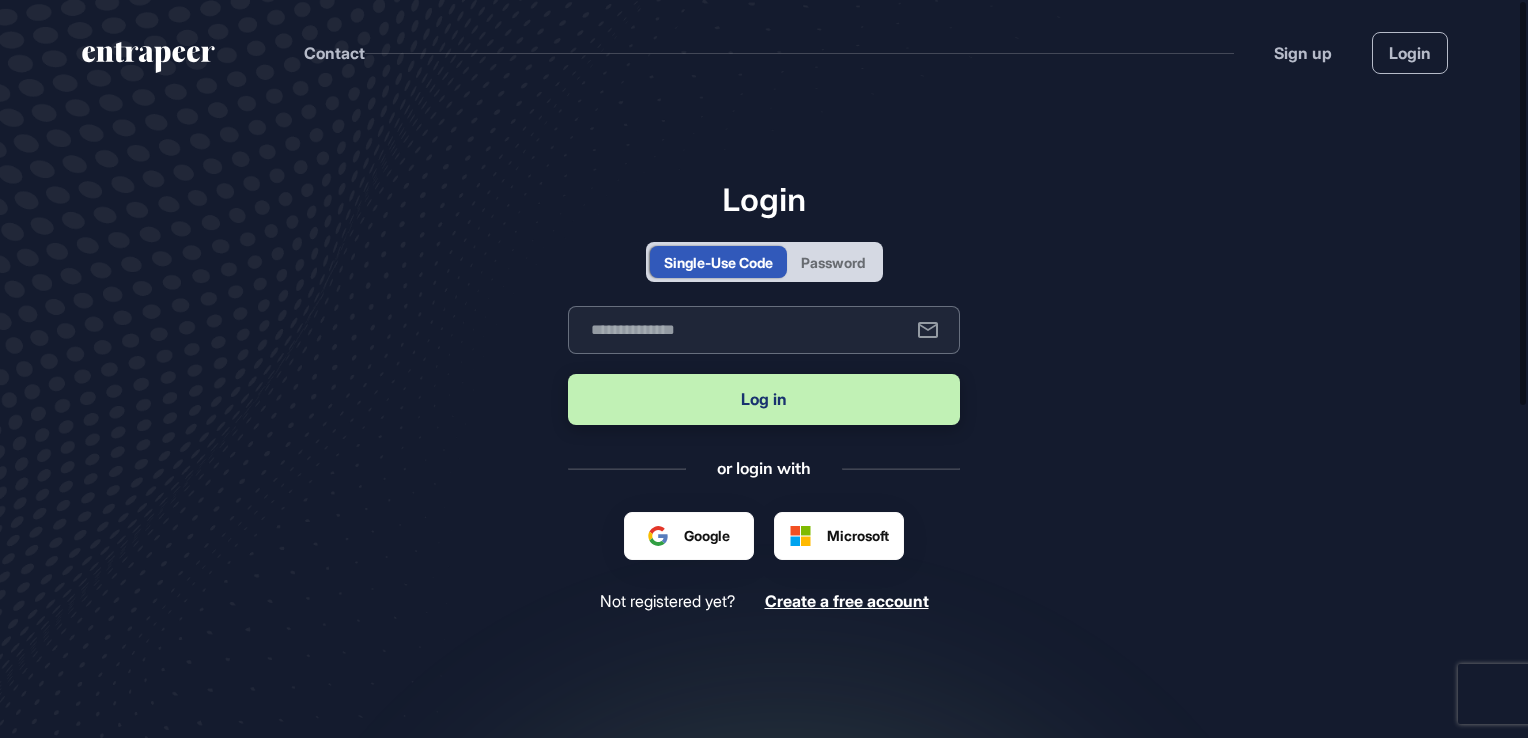 click at bounding box center (764, 330) 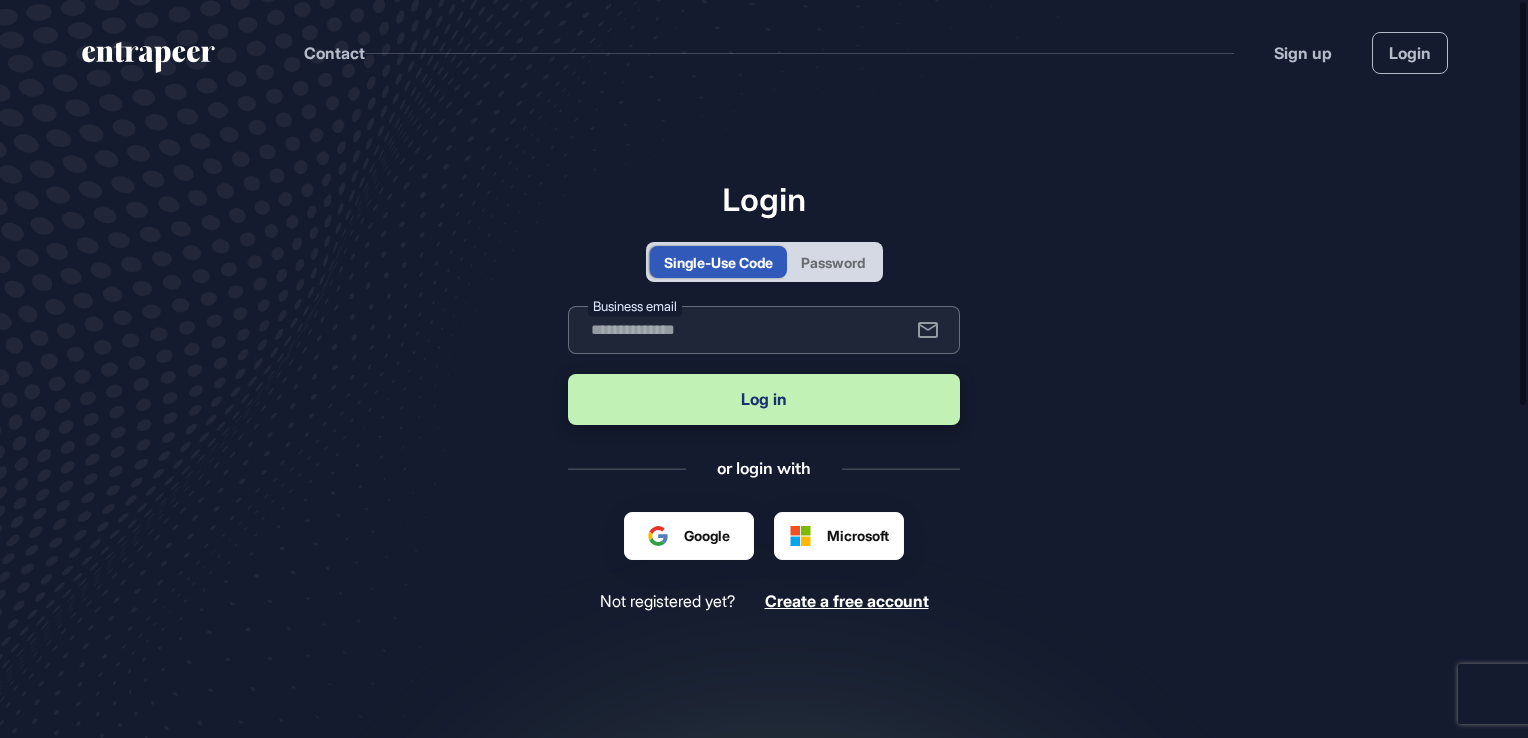 type on "**********" 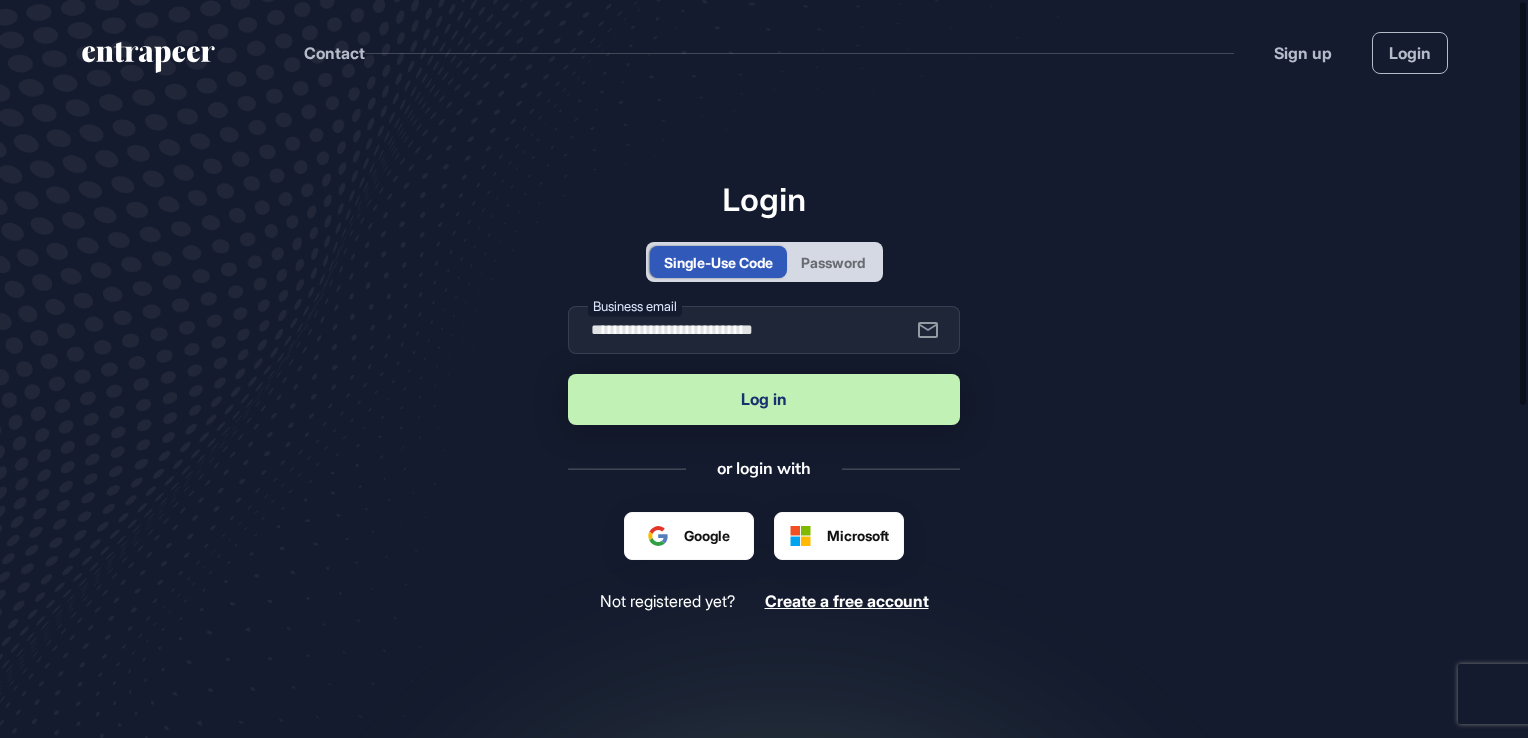 click on "Log in" at bounding box center [764, 399] 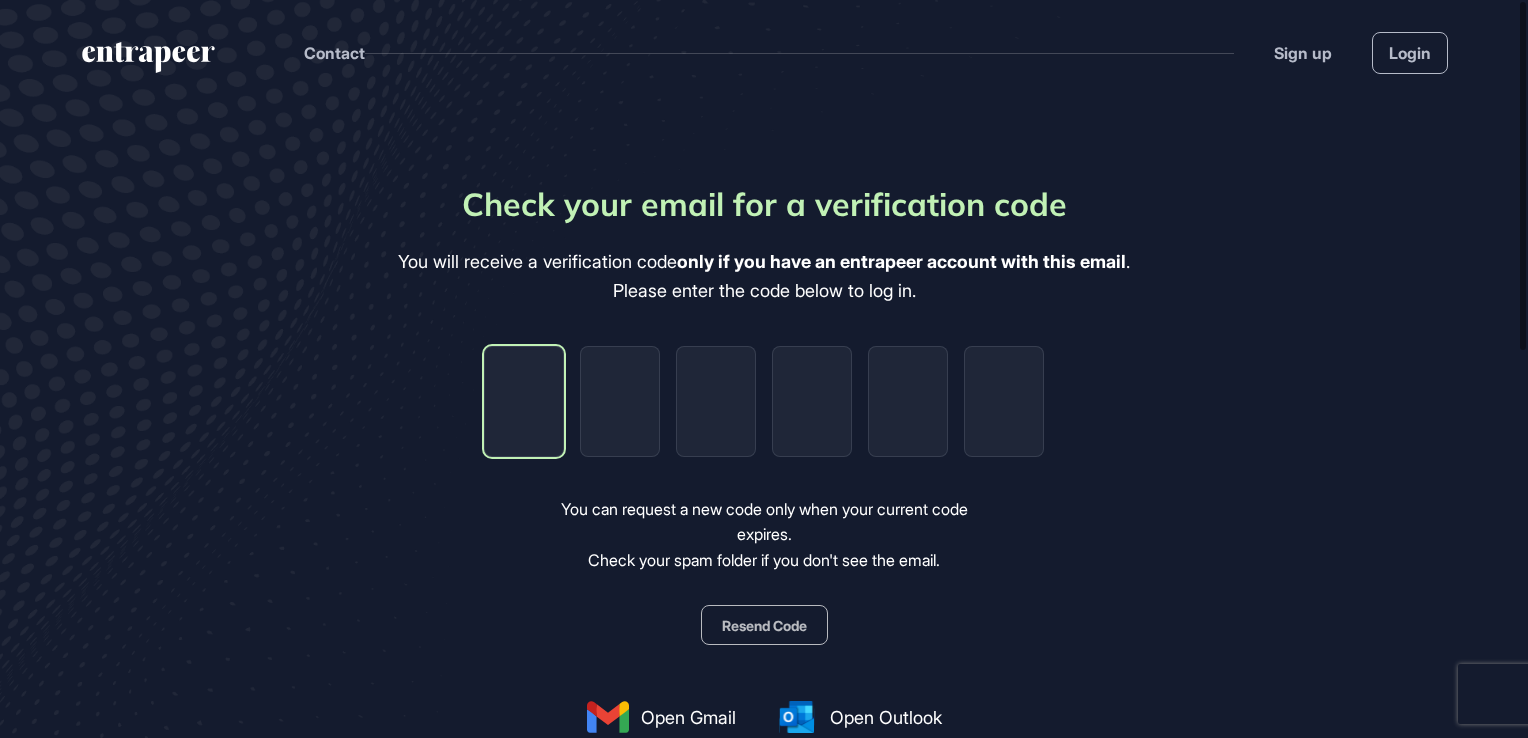 type on "*" 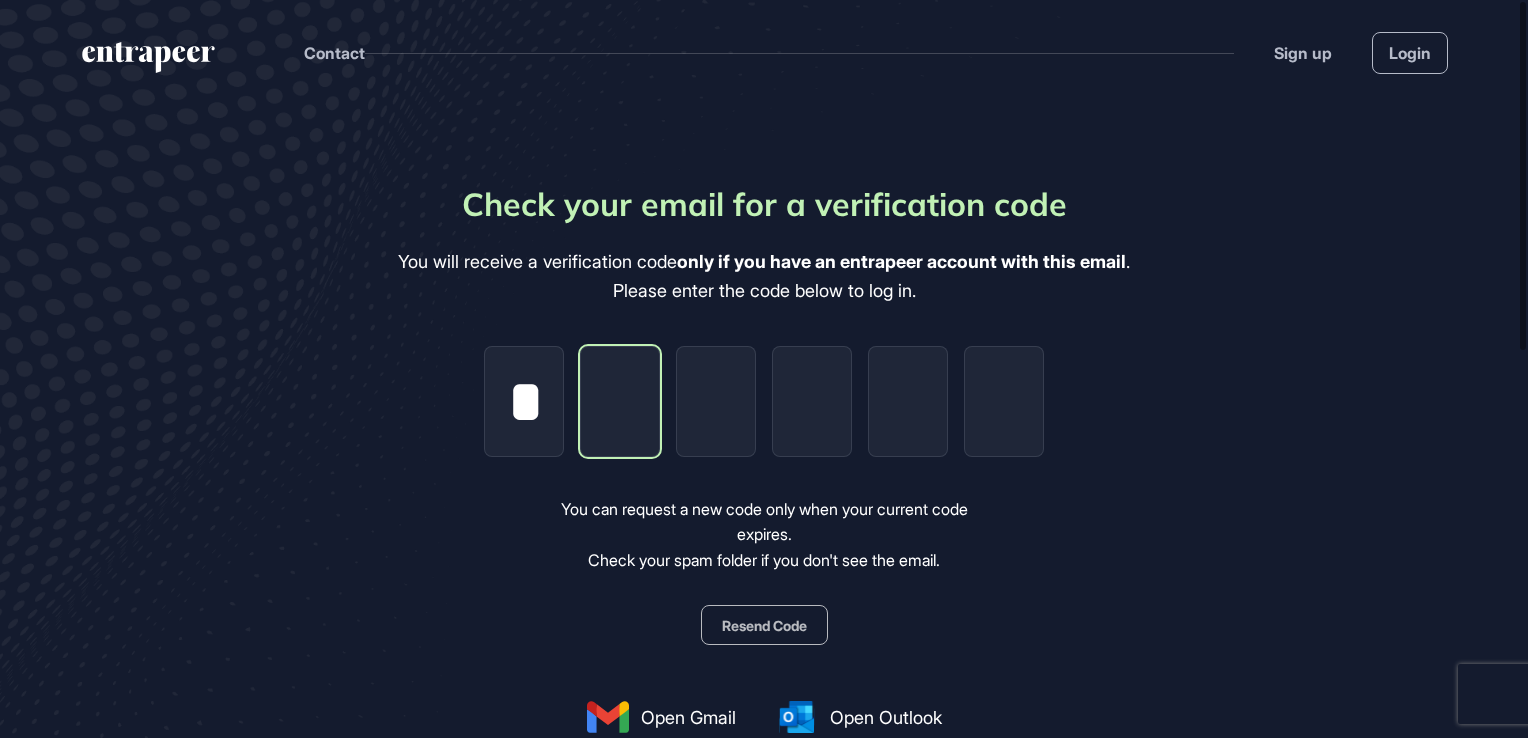 type on "*" 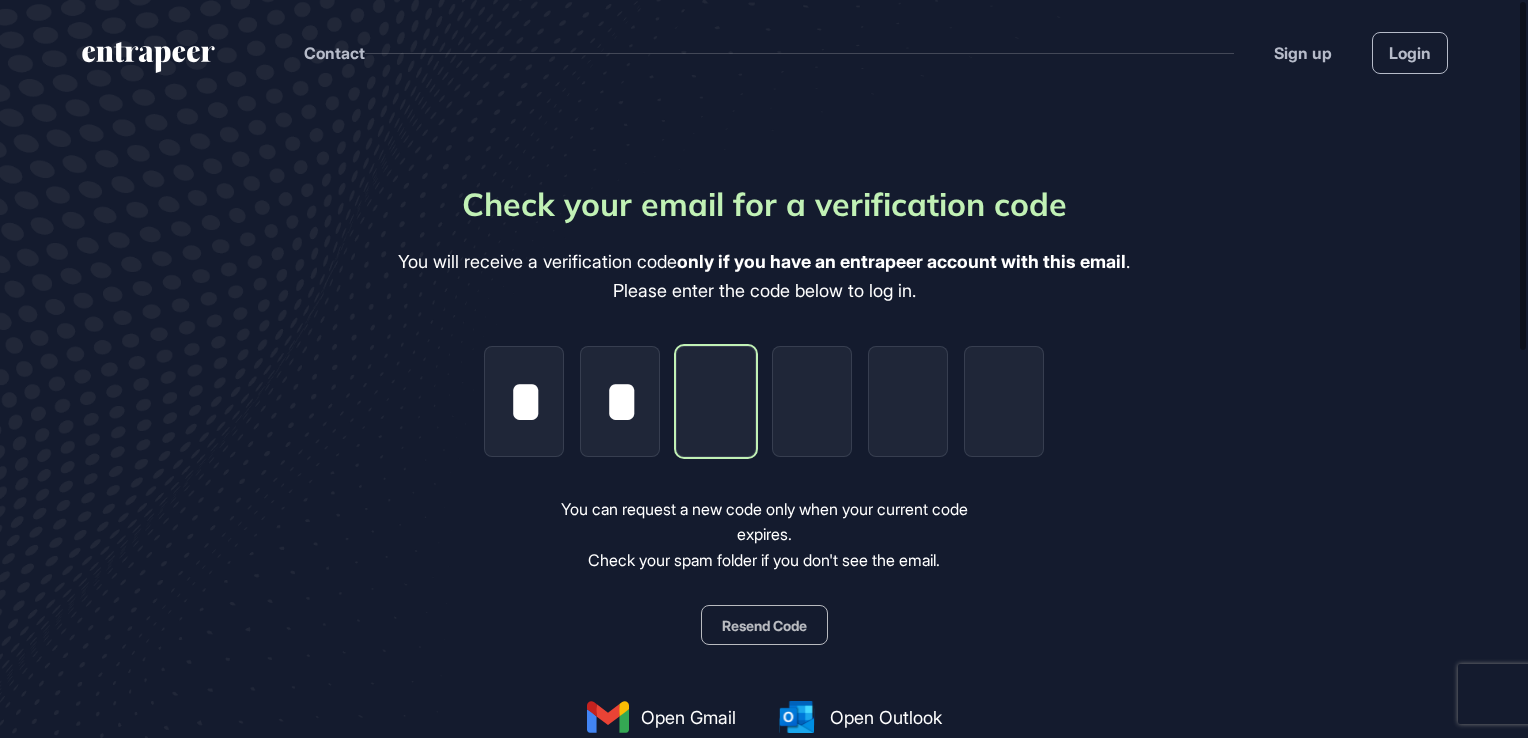 type on "*" 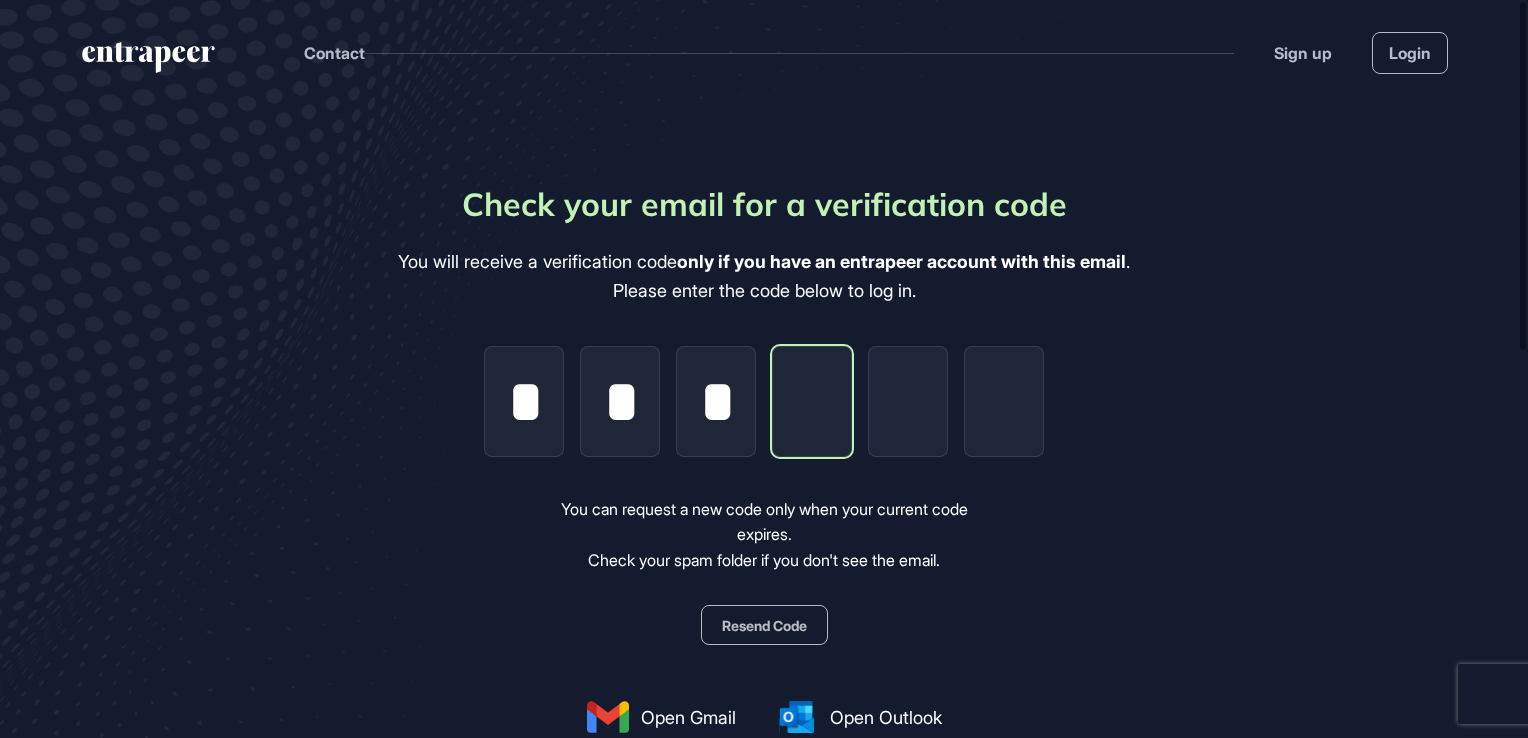 type on "*" 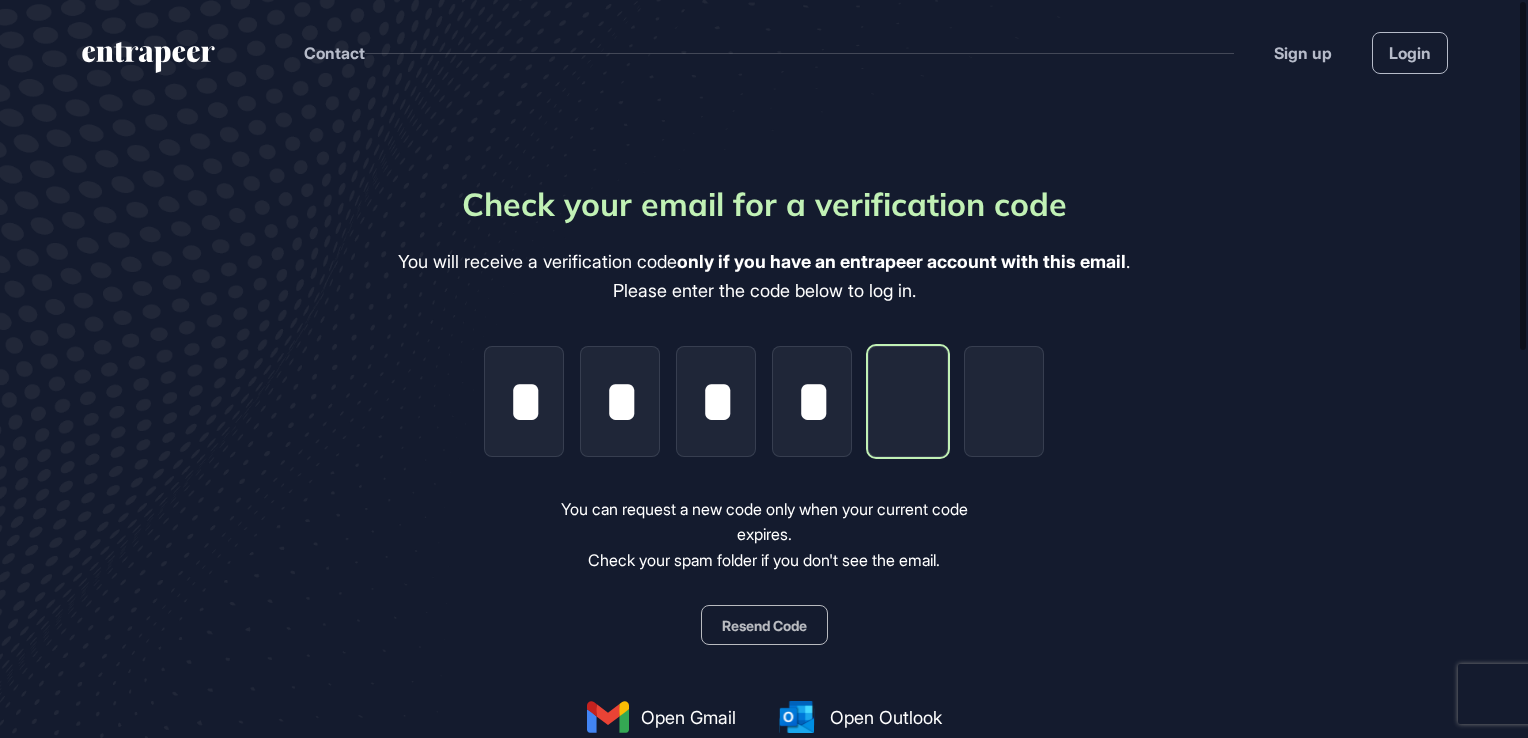 type on "*" 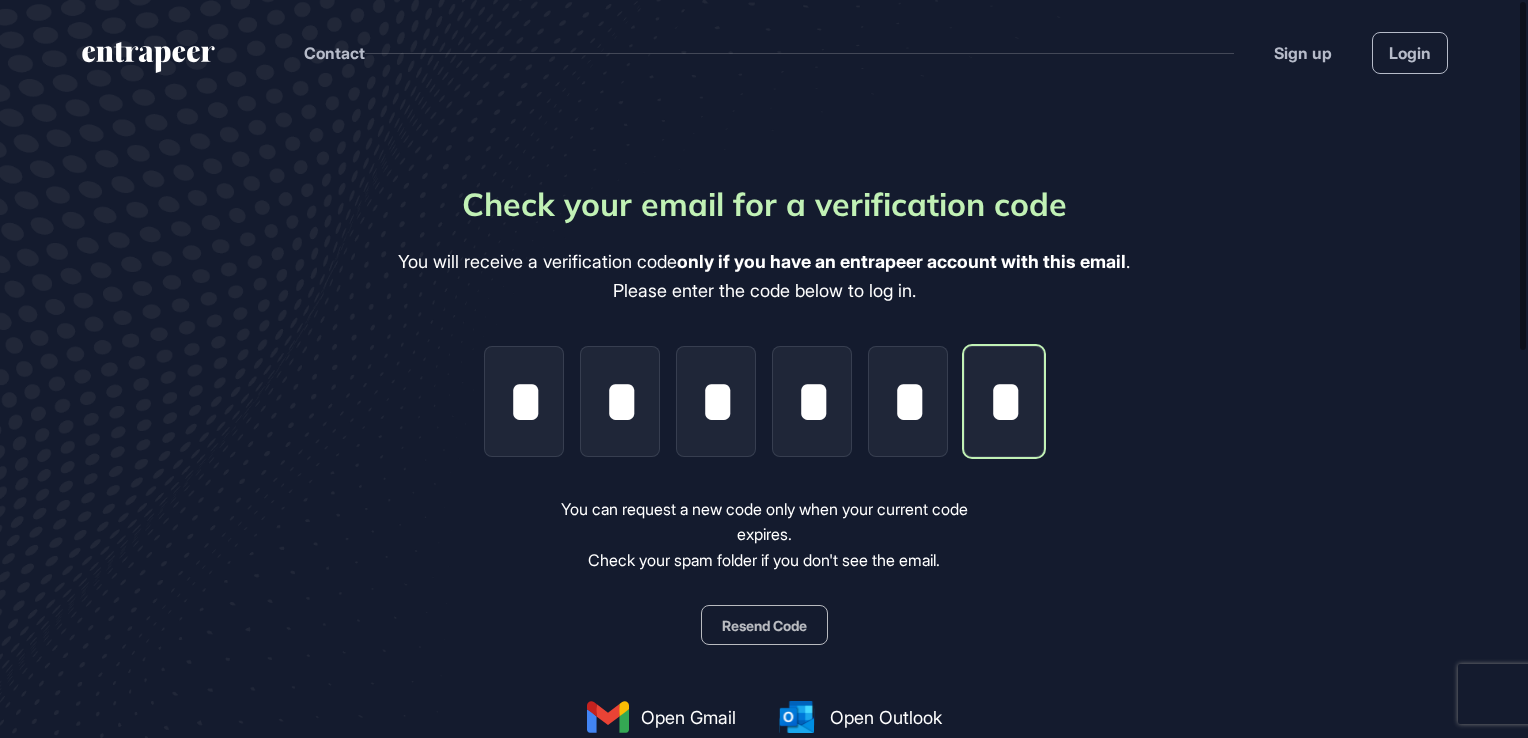 scroll, scrollTop: 0, scrollLeft: 4, axis: horizontal 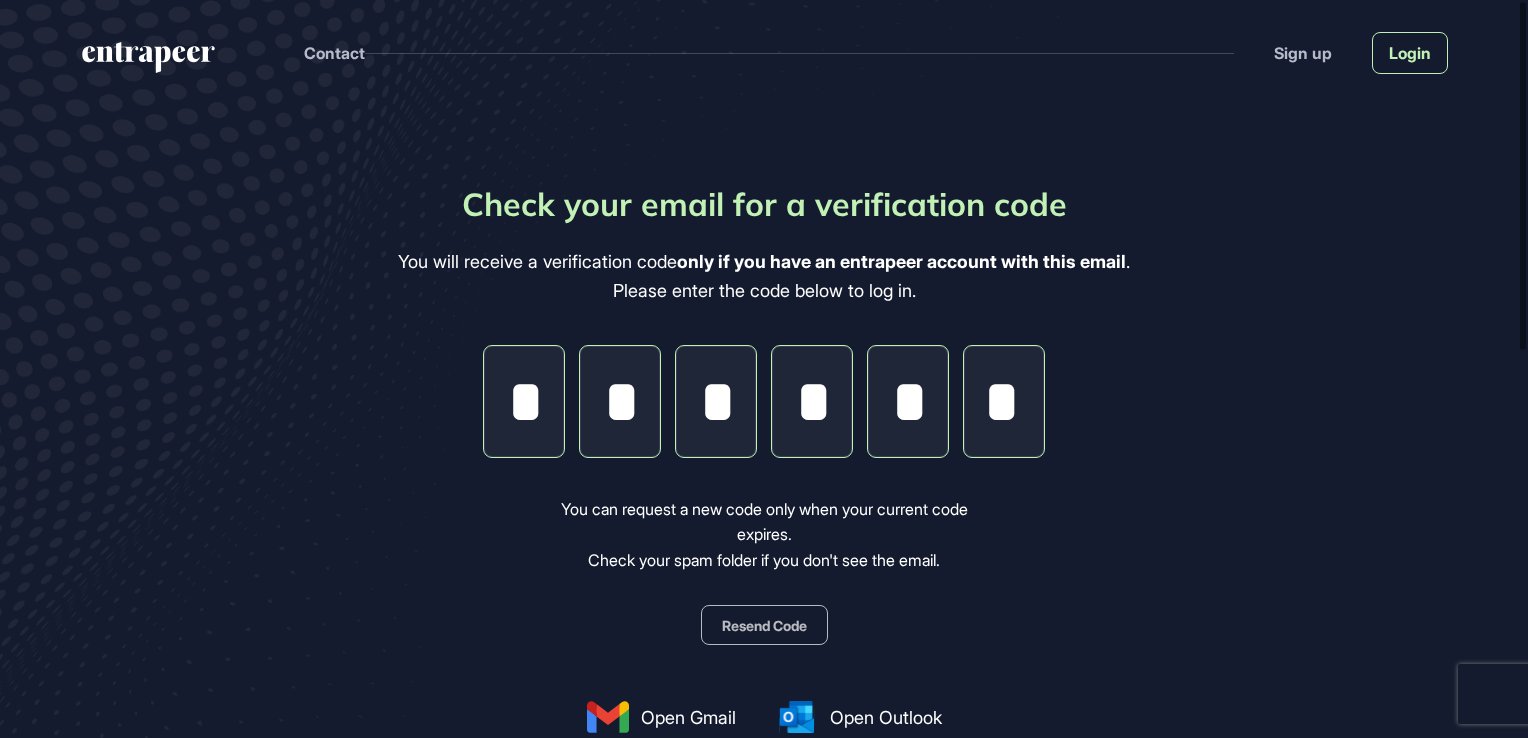 type on "*" 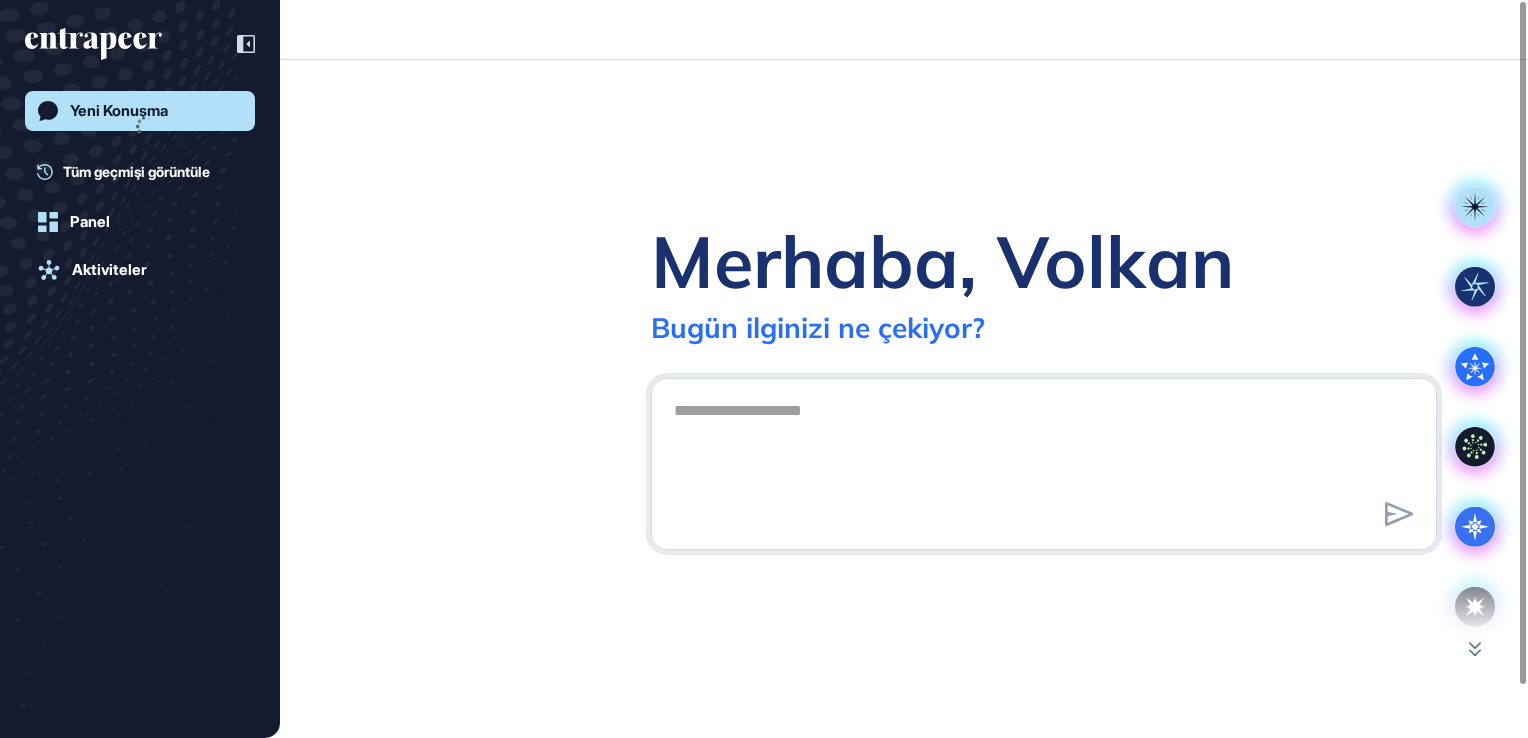 scroll, scrollTop: 738, scrollLeft: 1528, axis: both 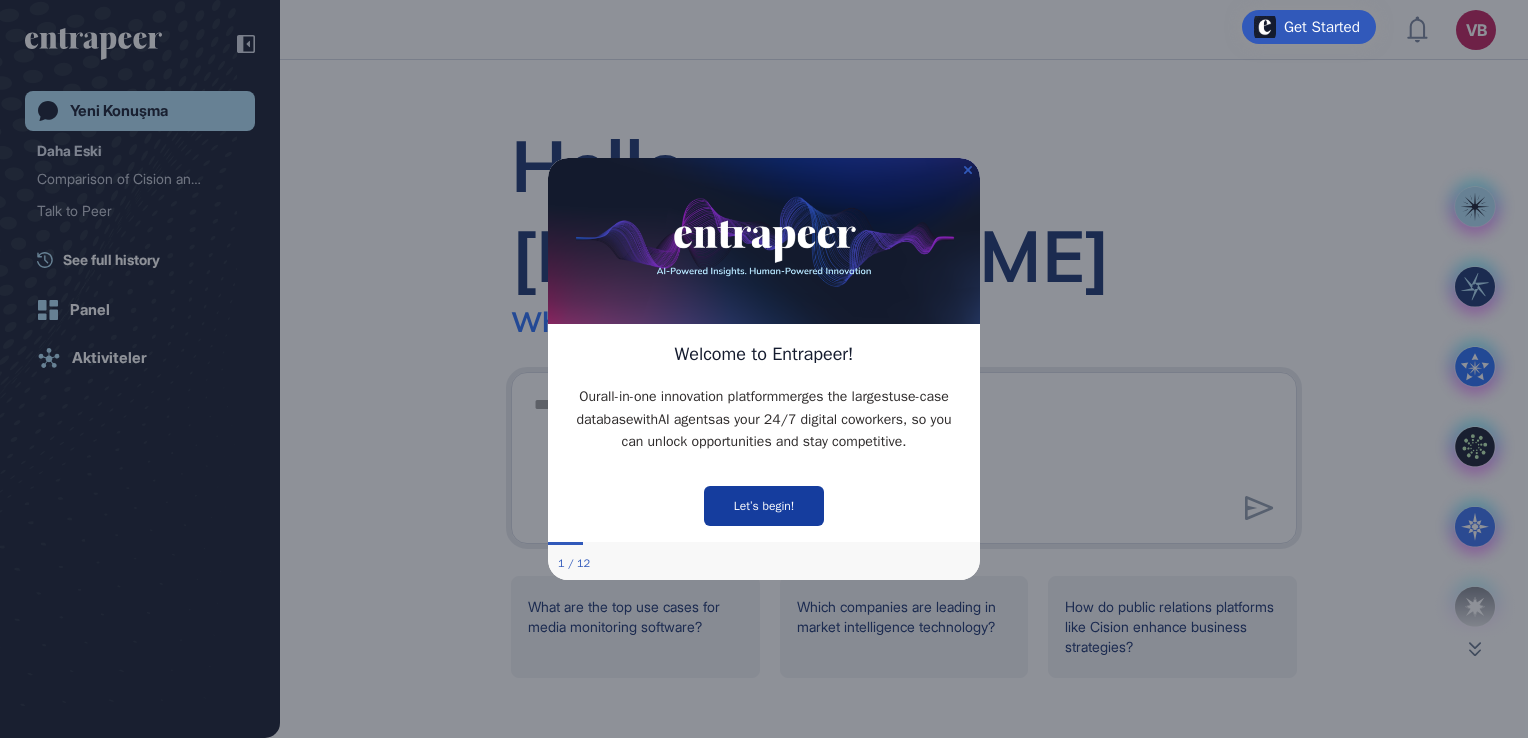click on "Let’s begin!" at bounding box center (764, 505) 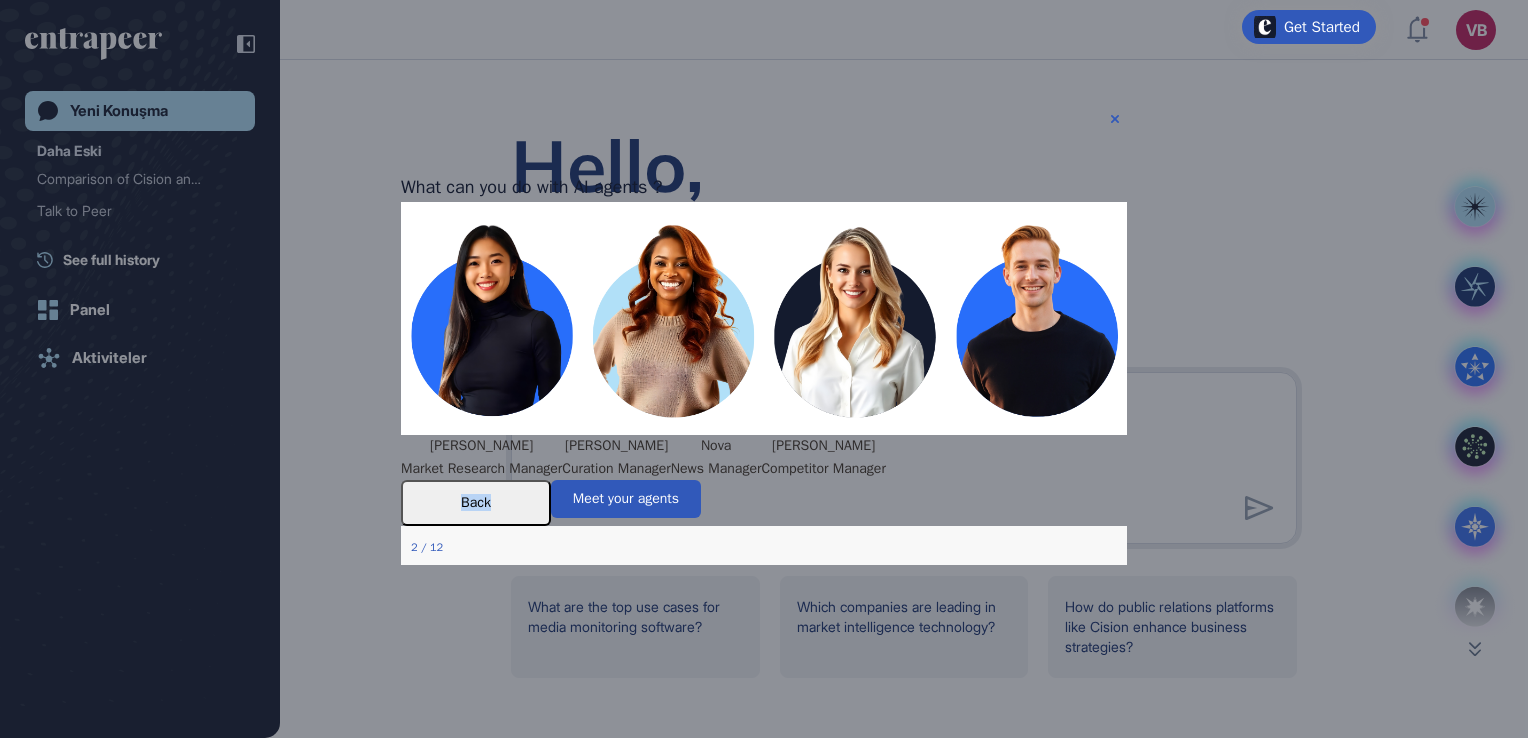 drag, startPoint x: 476, startPoint y: 588, endPoint x: 644, endPoint y: 588, distance: 168 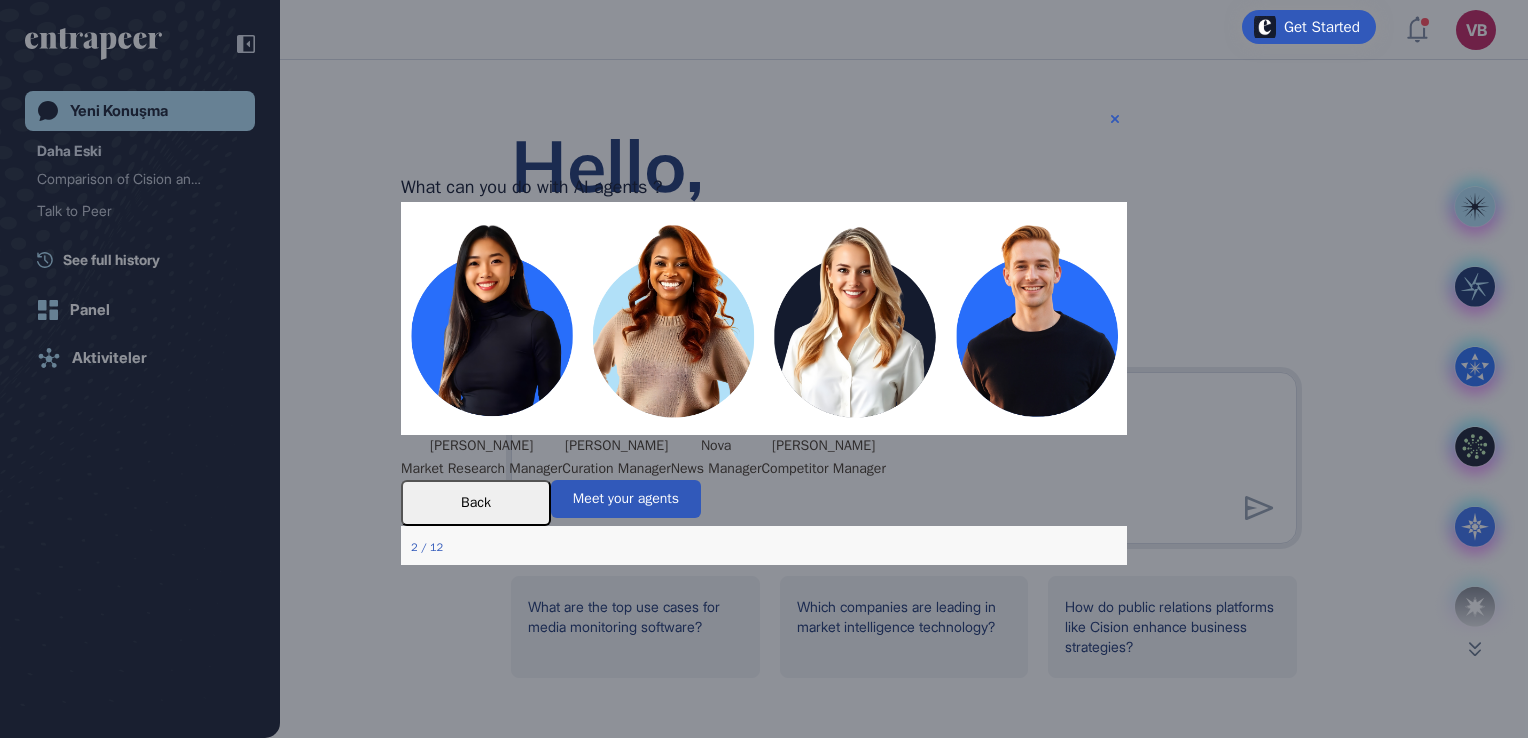 click at bounding box center (401, 527) 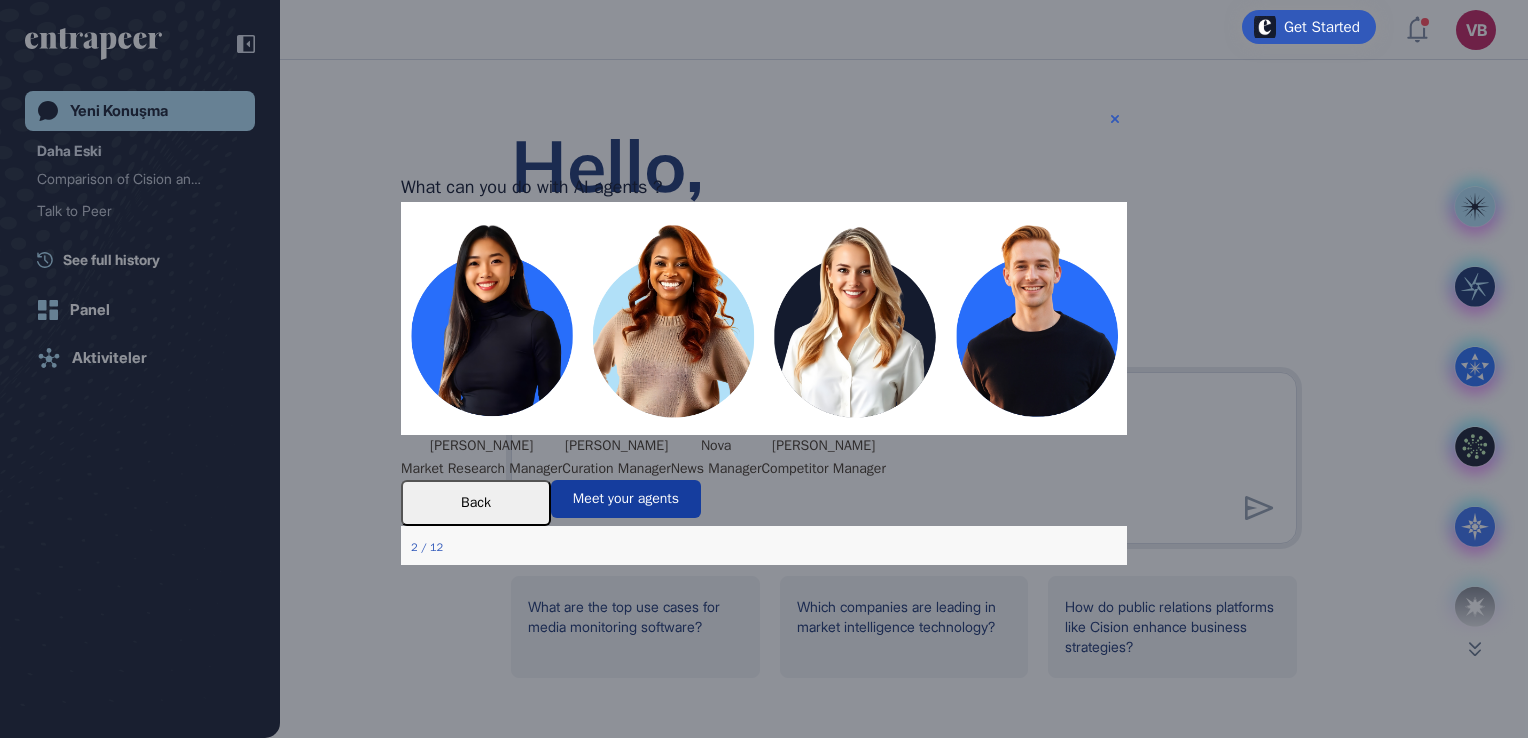 click on "Meet your agents" at bounding box center (626, 499) 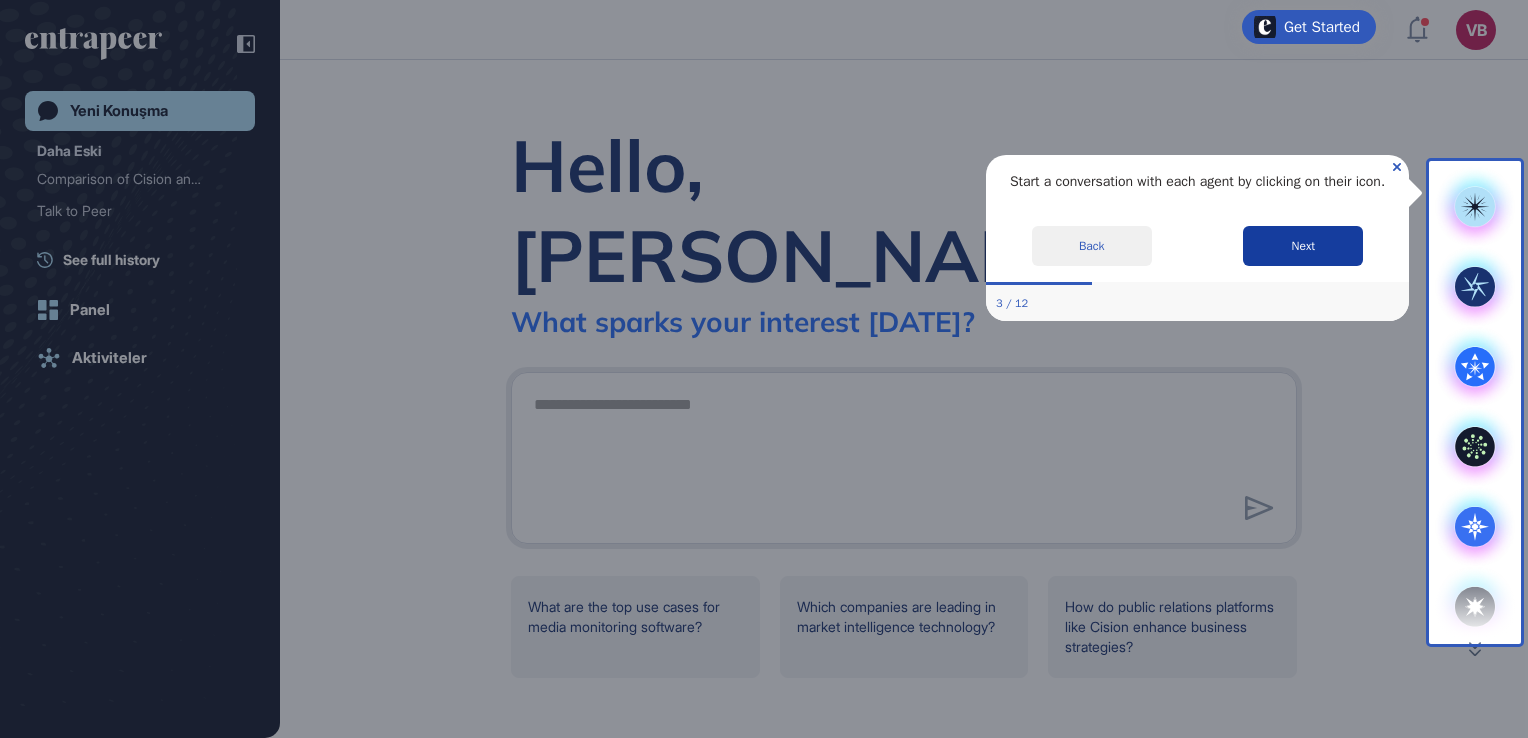 click on "Next" at bounding box center (1303, 245) 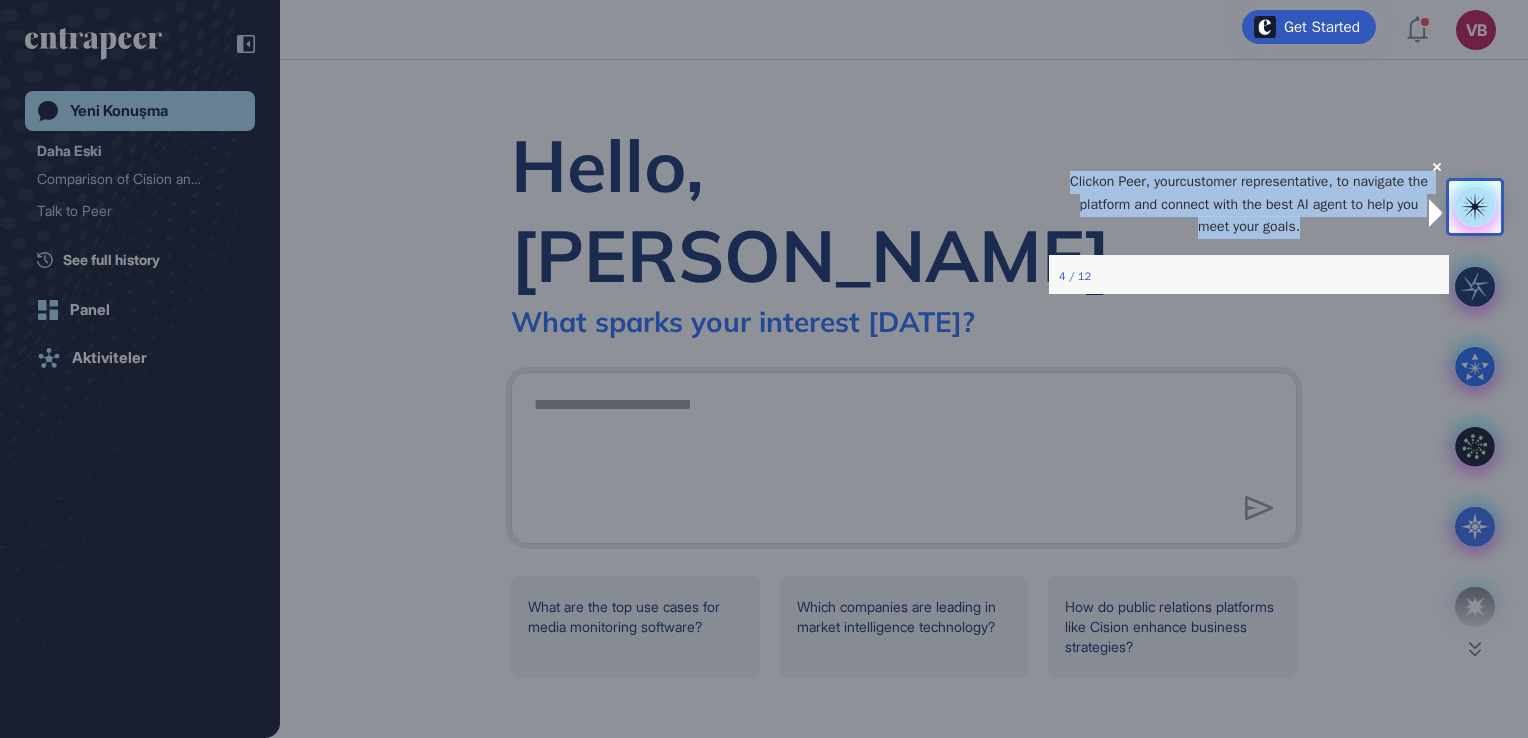 drag, startPoint x: 1415, startPoint y: 184, endPoint x: 1409, endPoint y: 250, distance: 66.27216 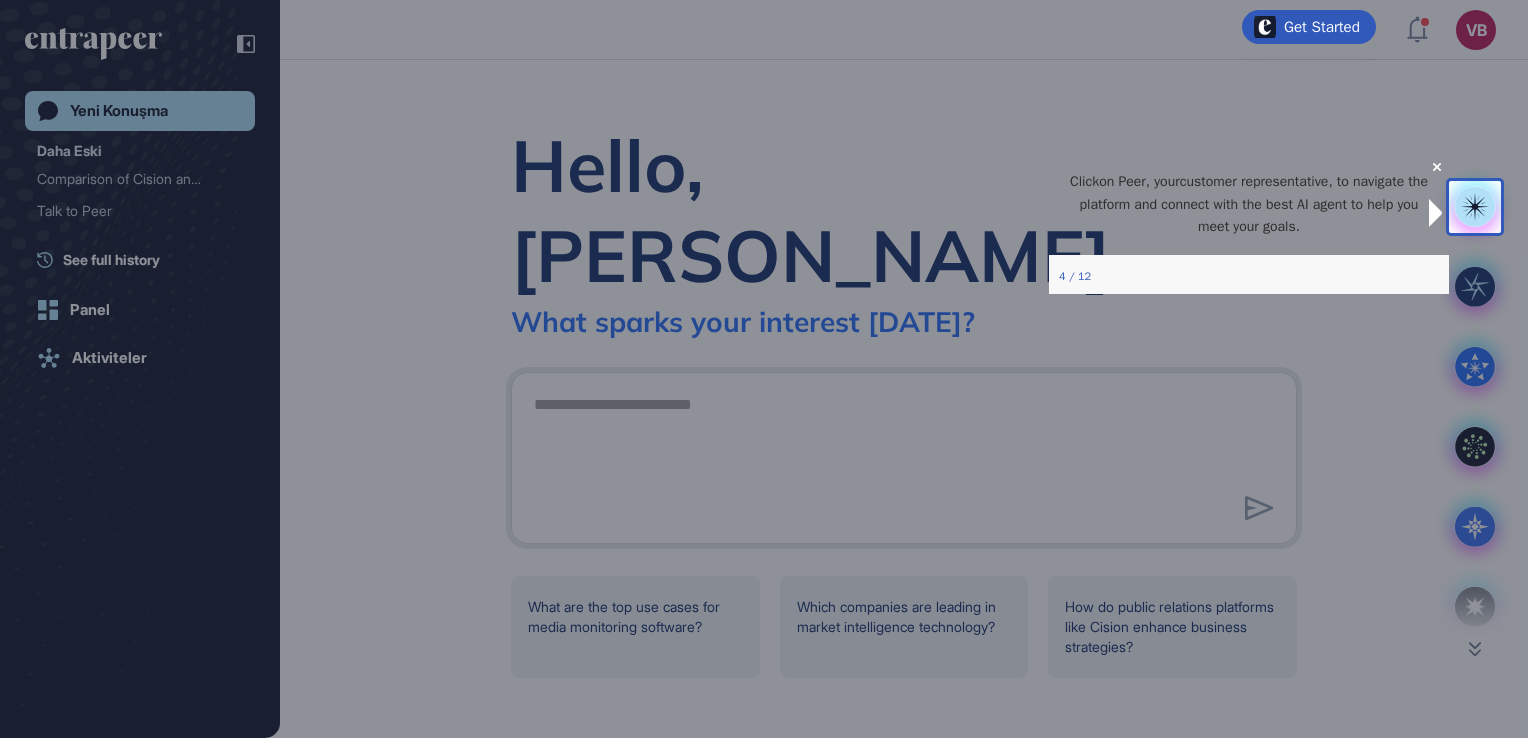 drag, startPoint x: 1409, startPoint y: 250, endPoint x: 1379, endPoint y: 287, distance: 47.63402 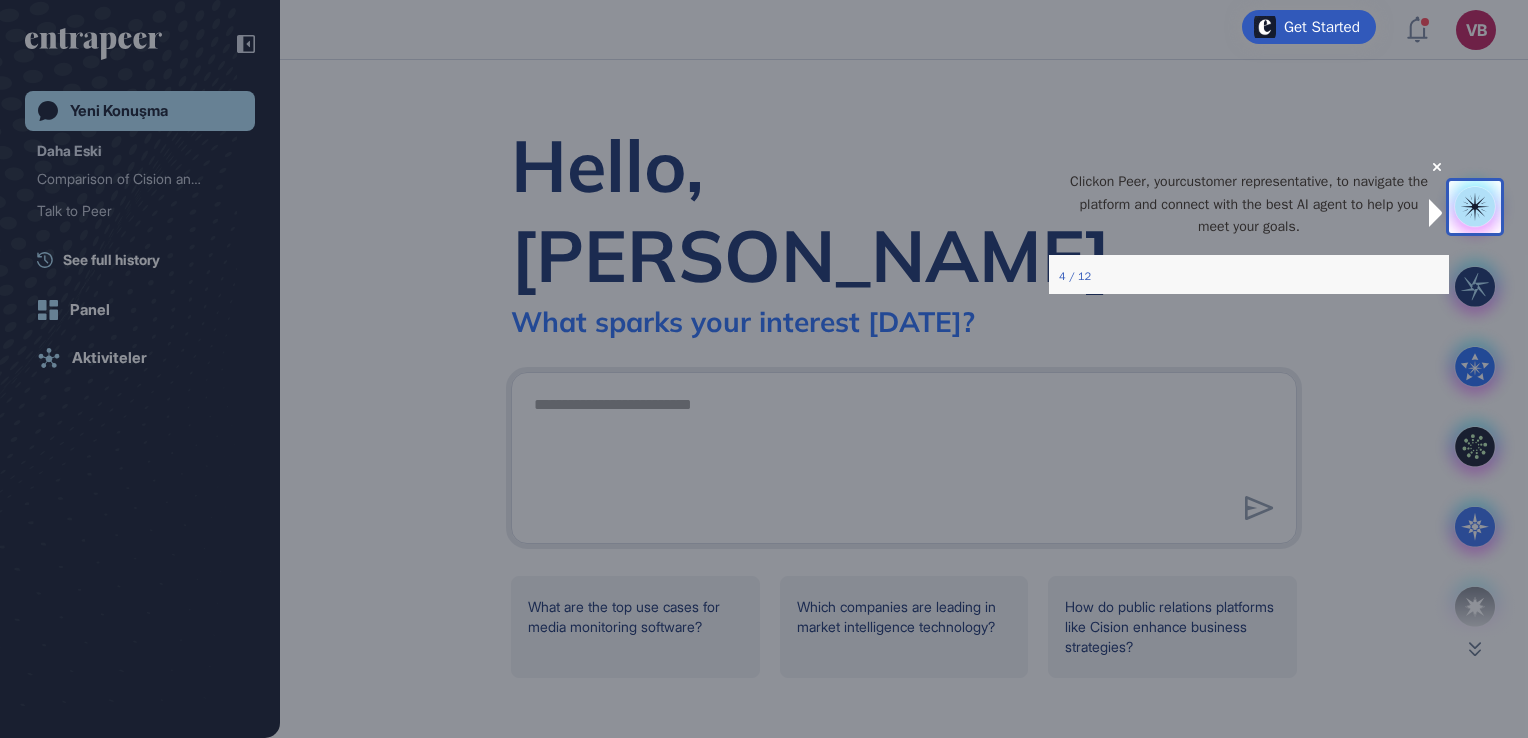 click 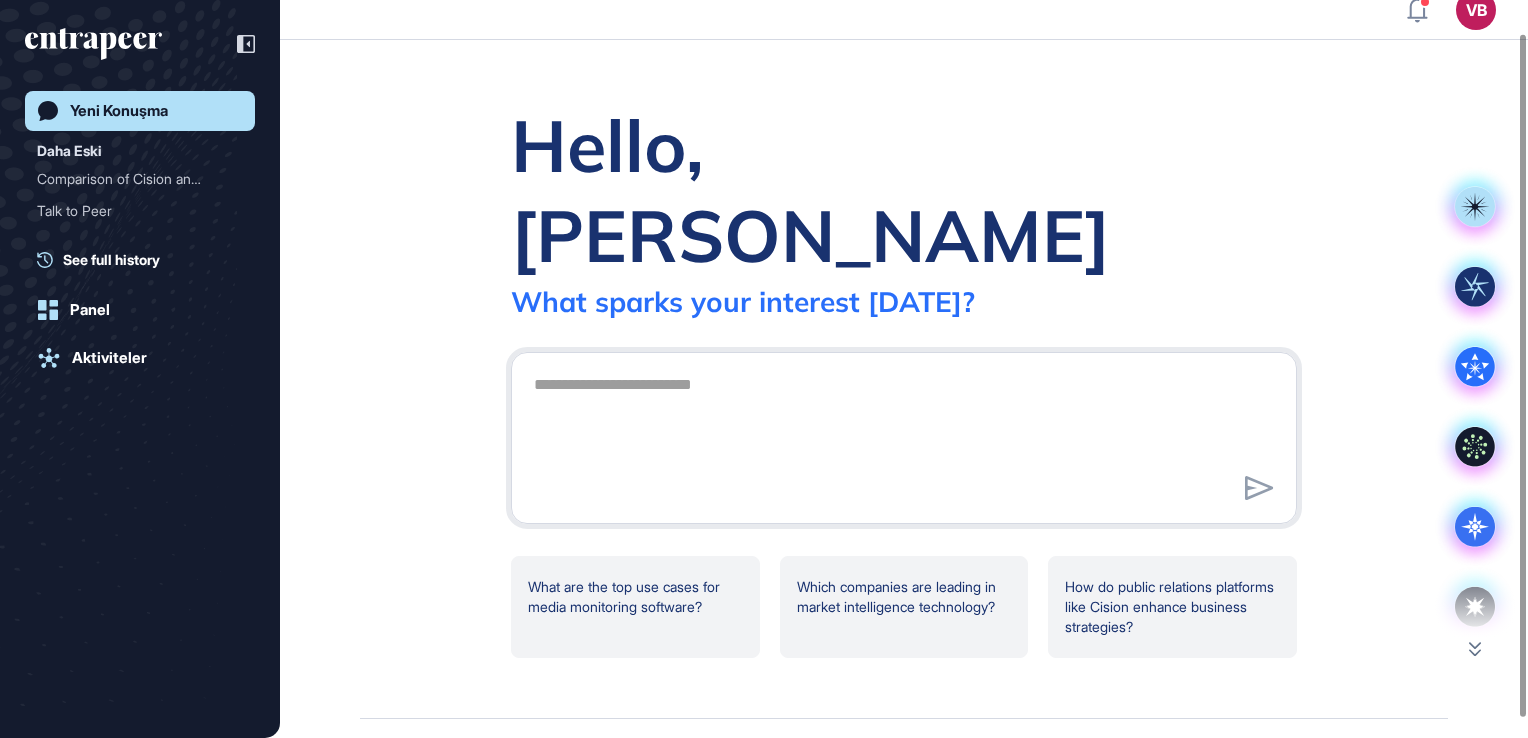 scroll, scrollTop: 0, scrollLeft: 0, axis: both 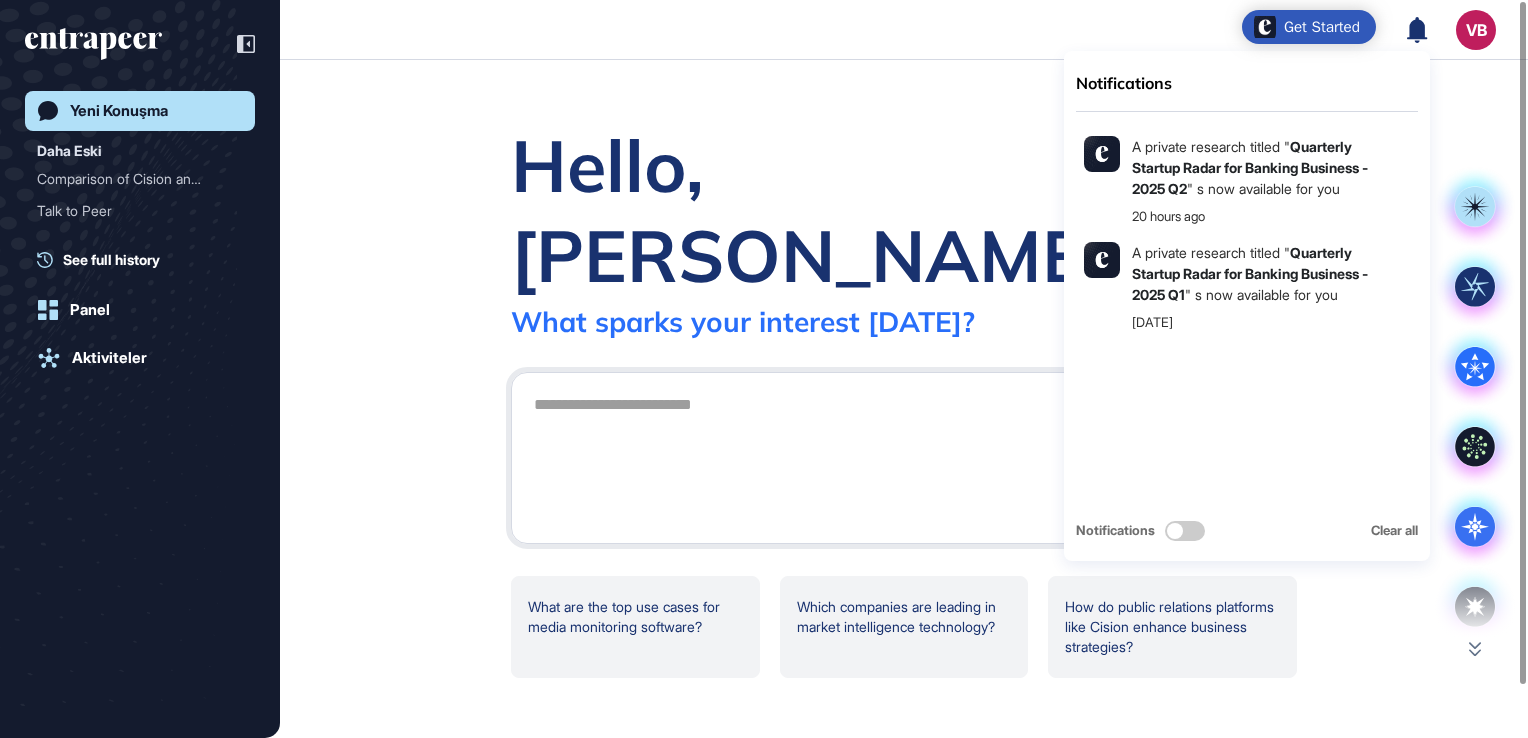 click 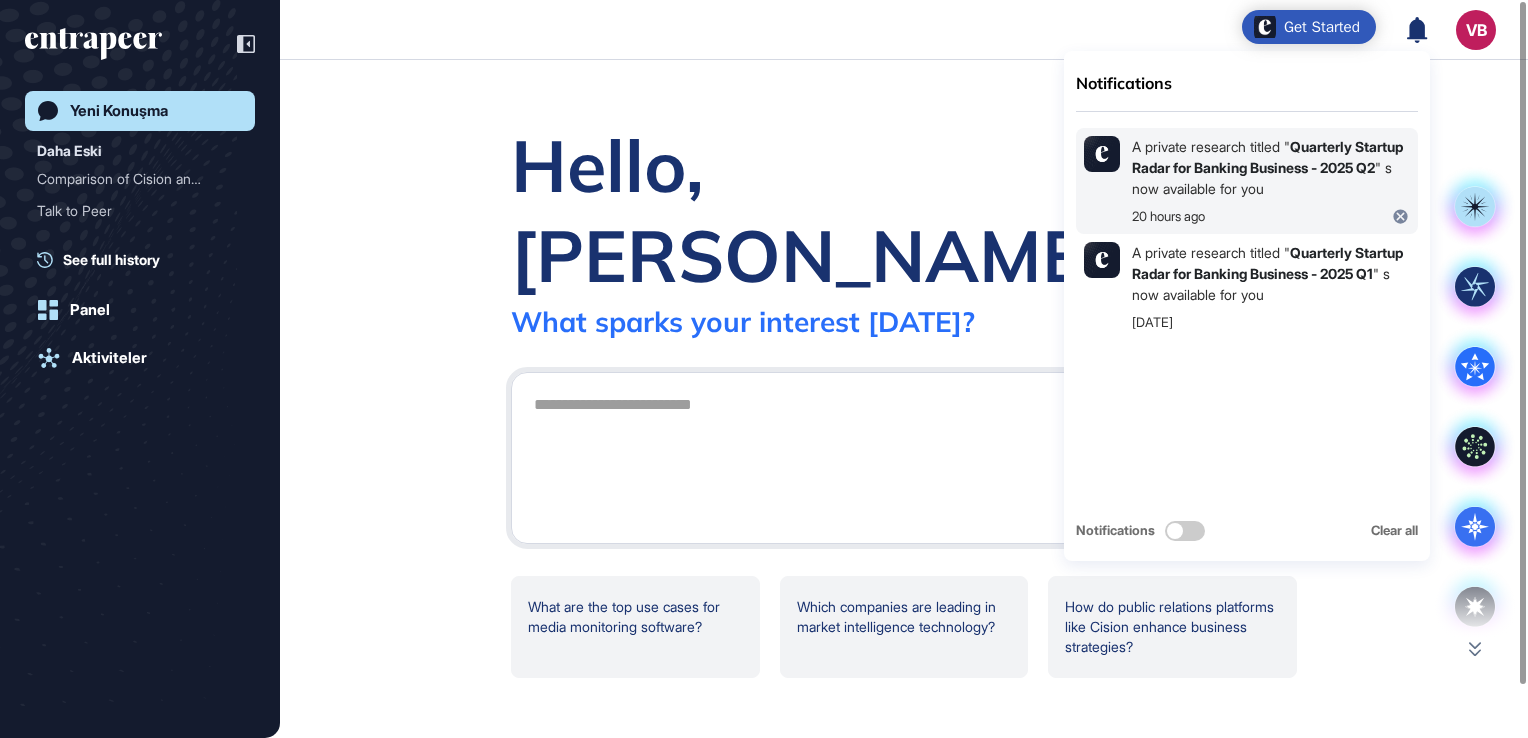 click on "Quarterly Startup Radar for Banking Business - 2025 Q2" at bounding box center (1267, 157) 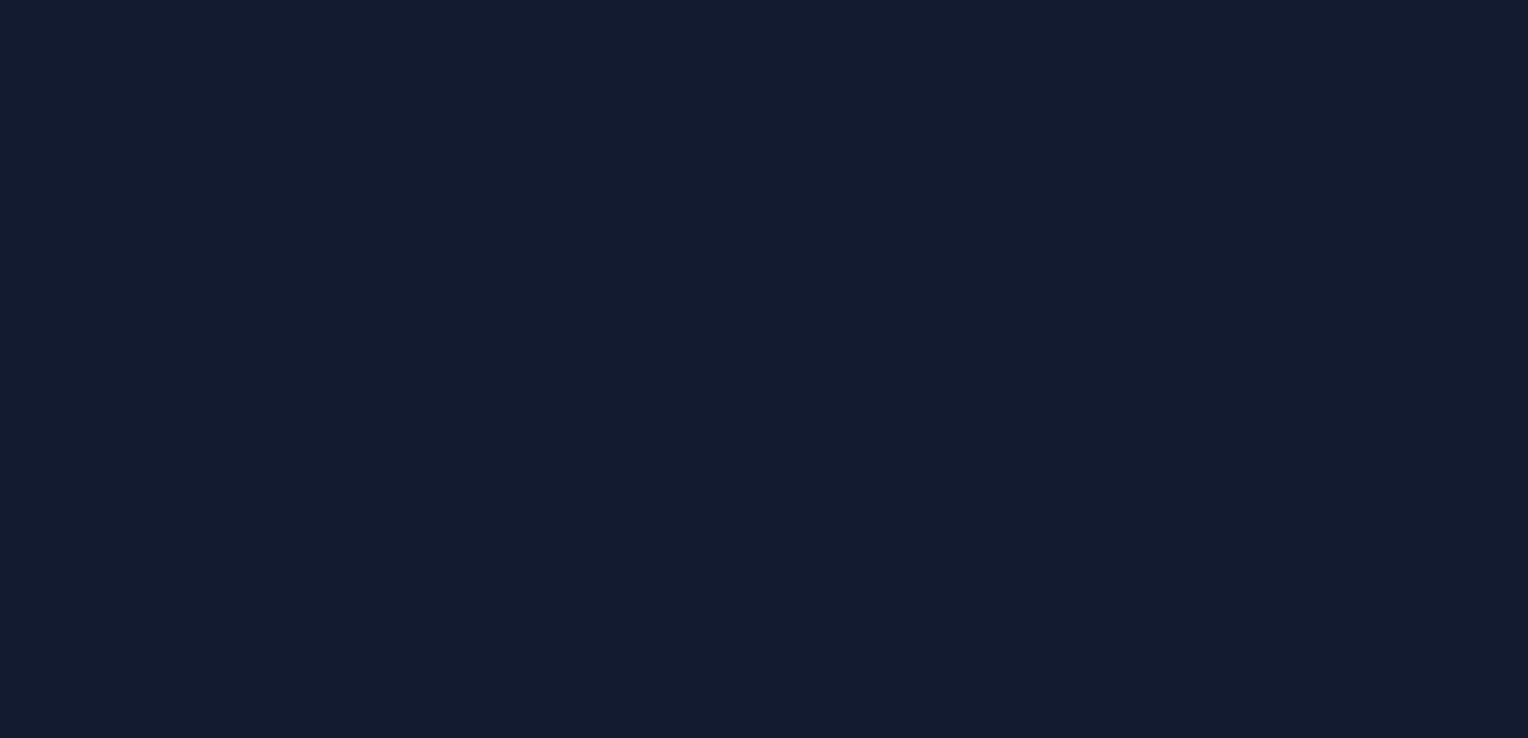scroll, scrollTop: 0, scrollLeft: 0, axis: both 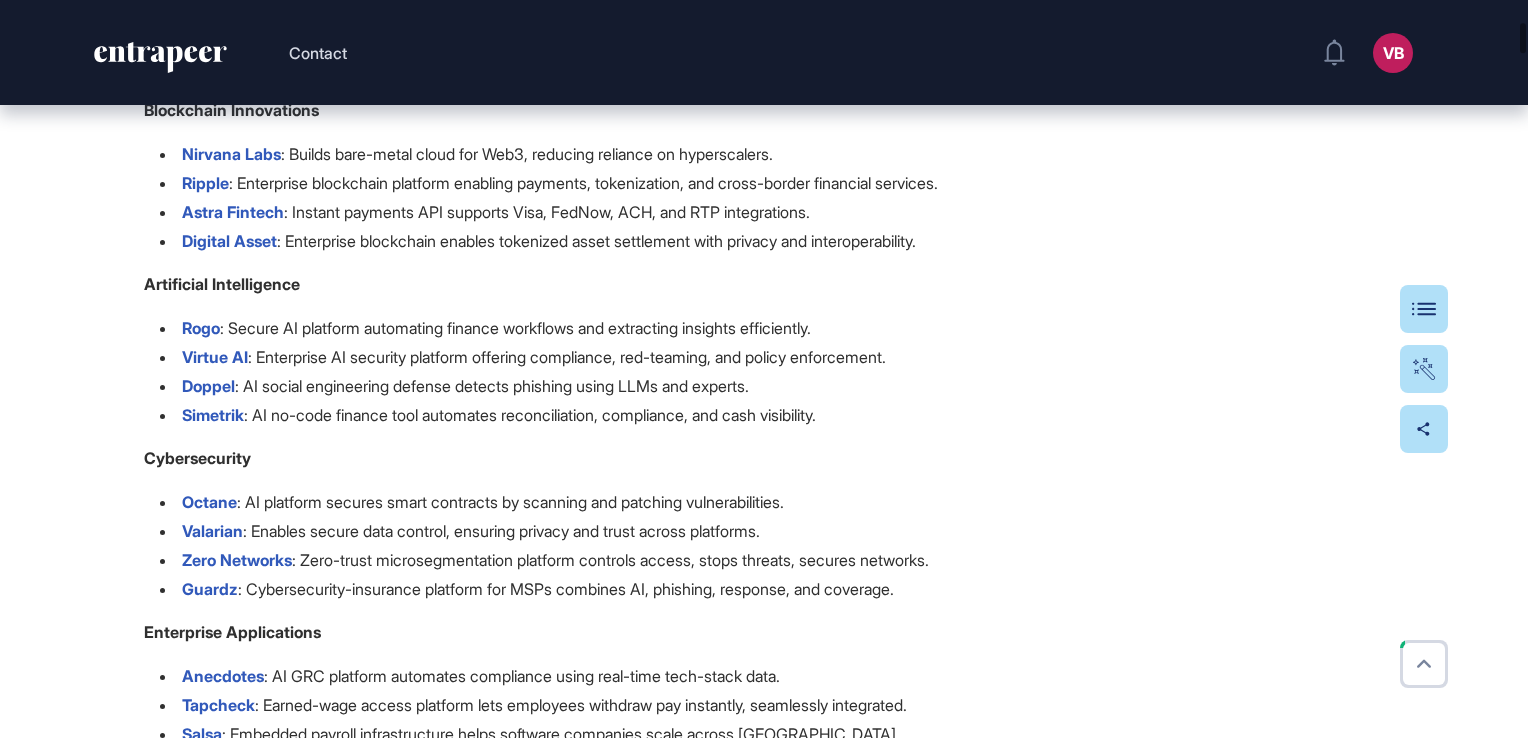 click on "Ripple" at bounding box center [205, 183] 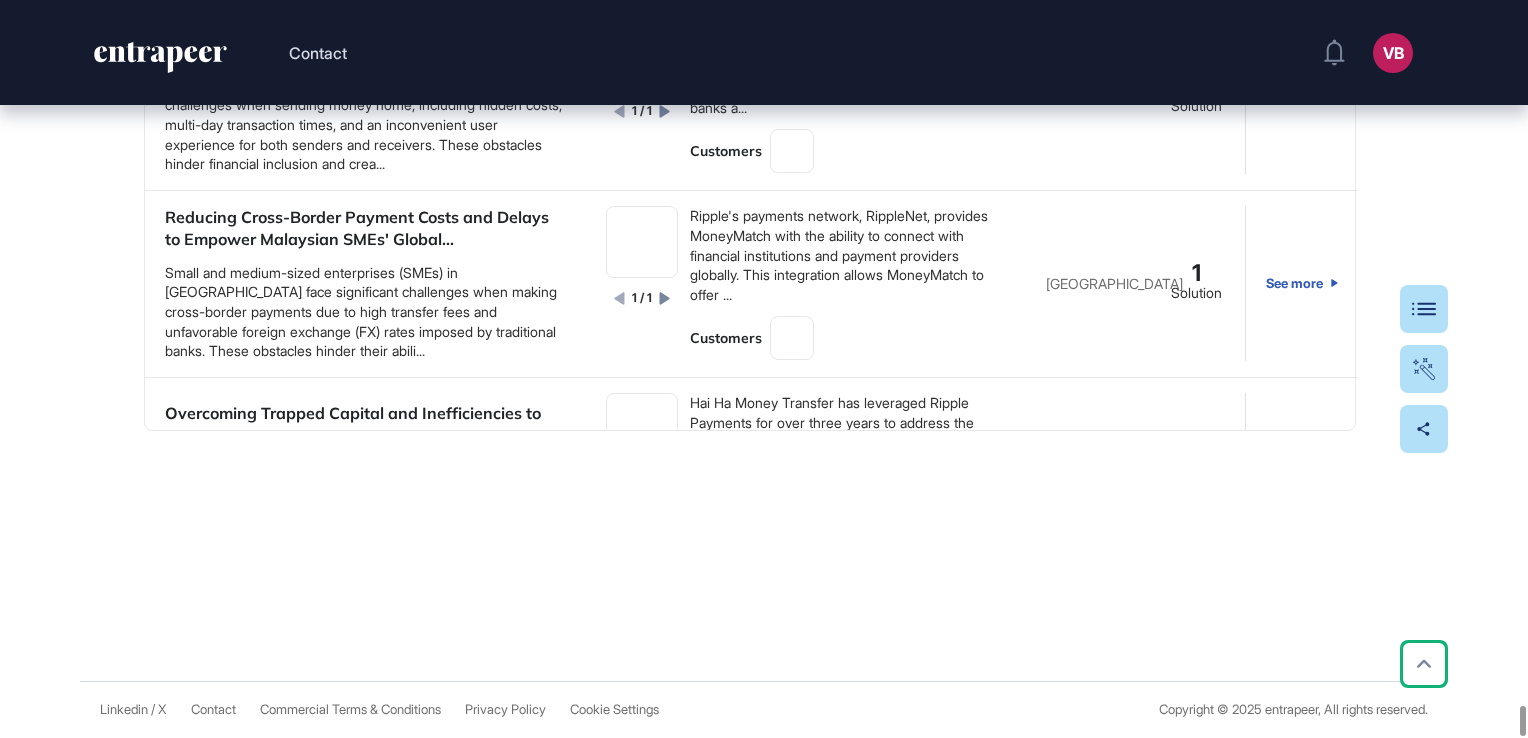 scroll, scrollTop: 29674, scrollLeft: 0, axis: vertical 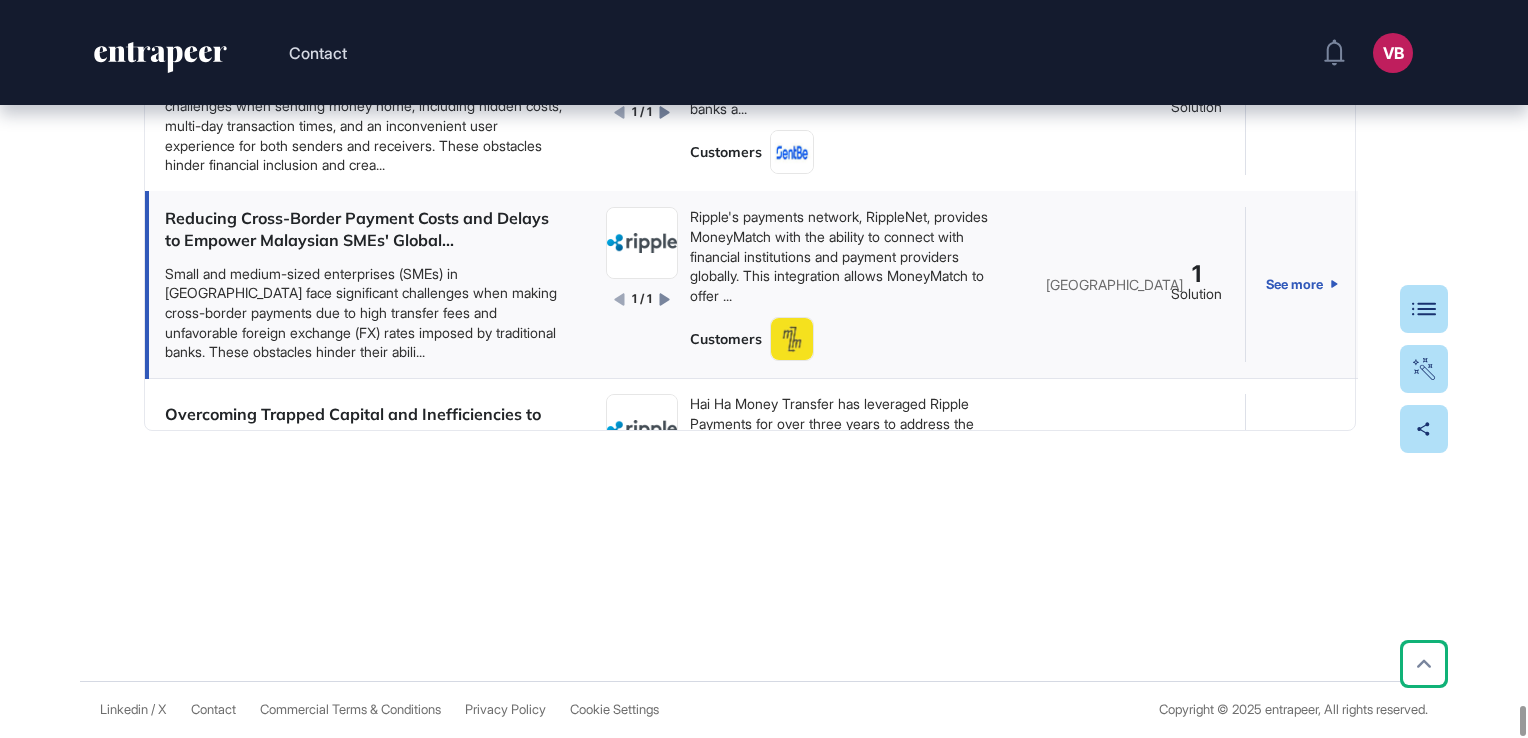 click on "Reducing Cross-Border Payment Costs and Delays to Empower Malaysian SMEs' Global..." at bounding box center [365, 229] 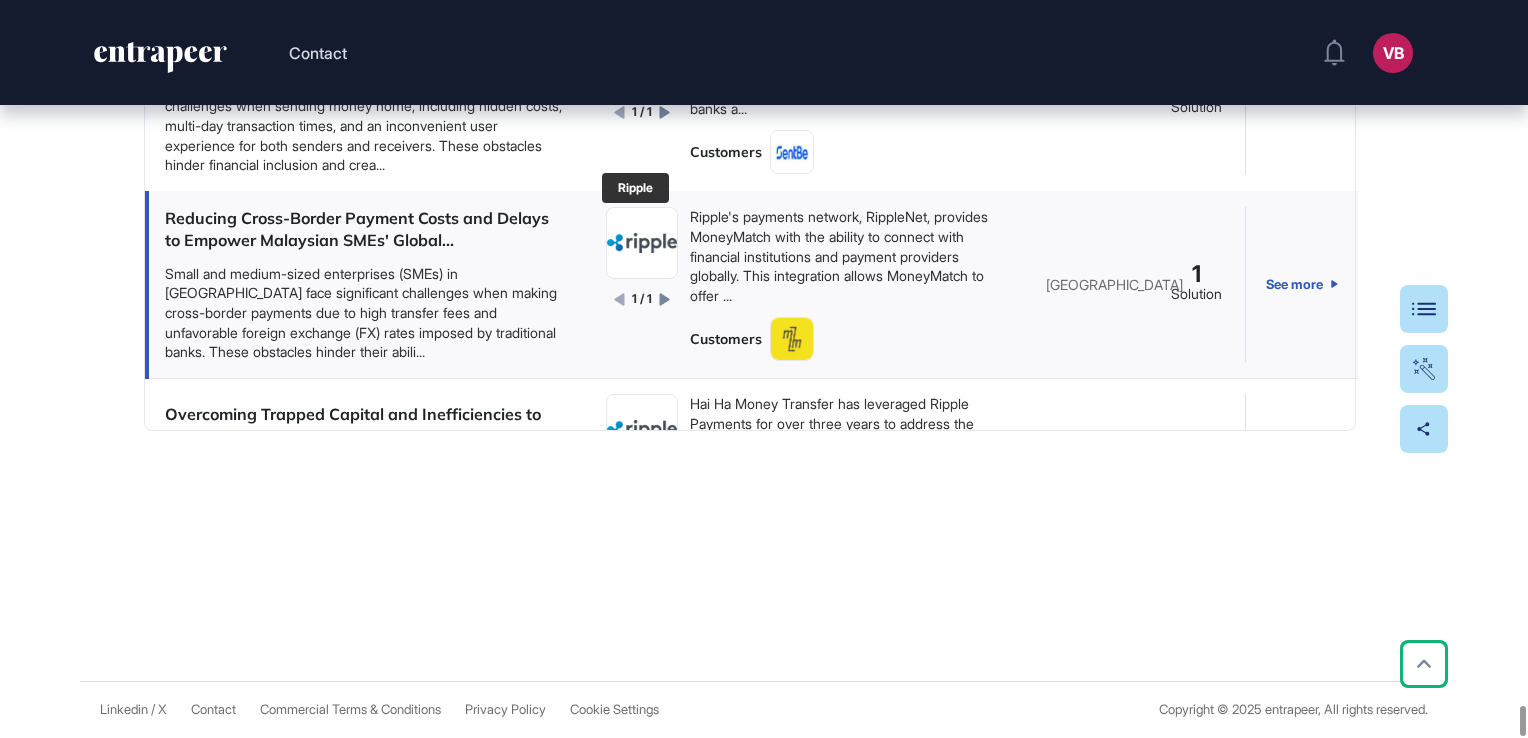 click at bounding box center (642, 244) 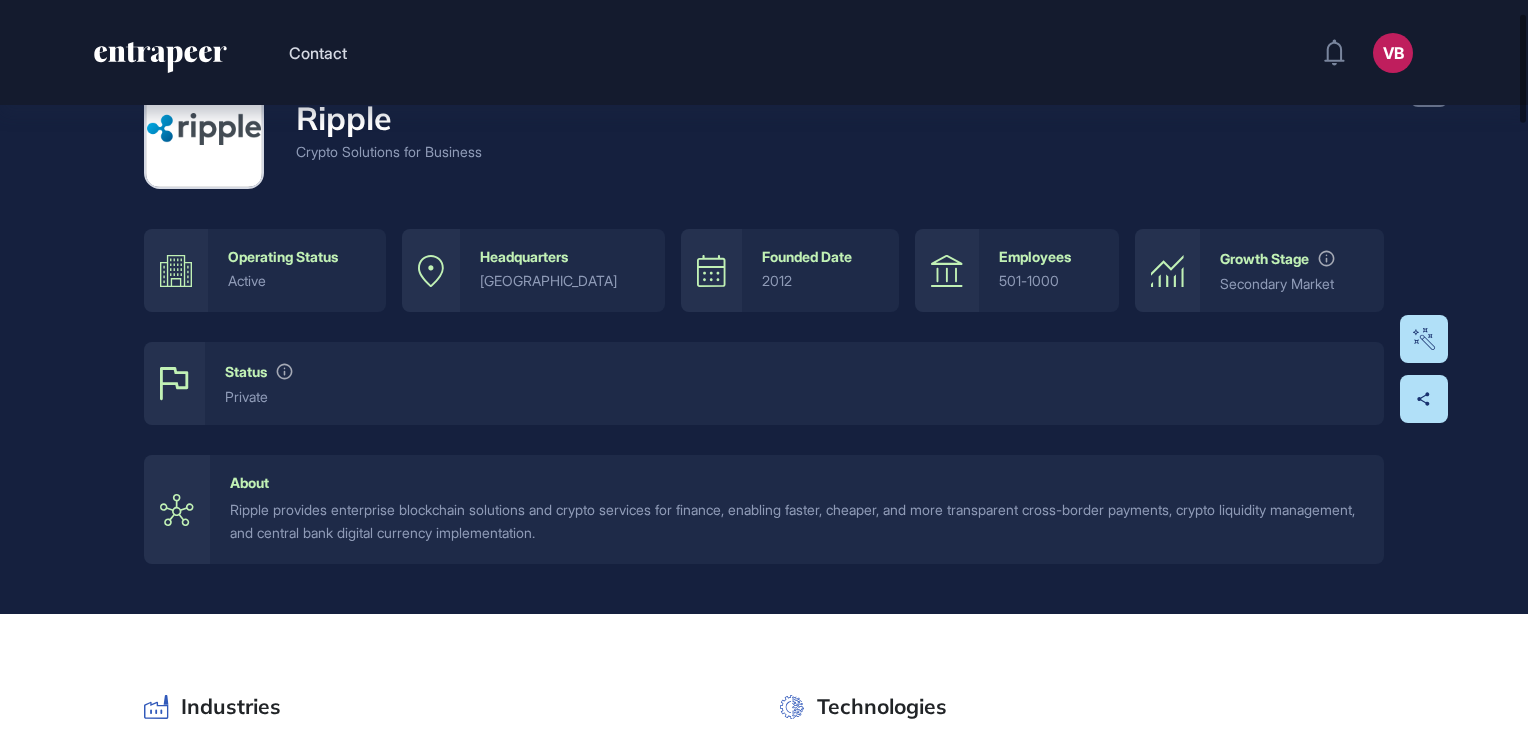 scroll, scrollTop: 0, scrollLeft: 0, axis: both 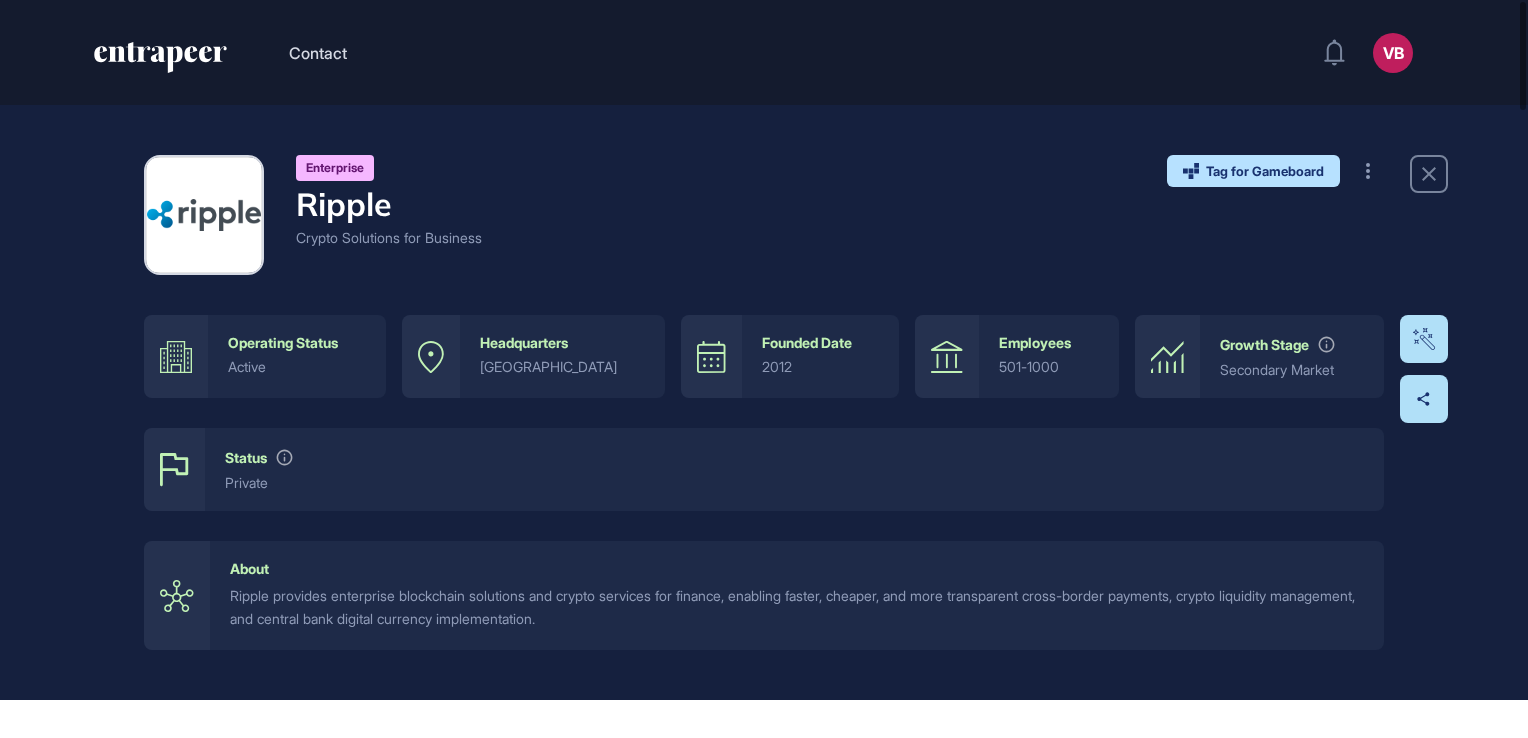 click 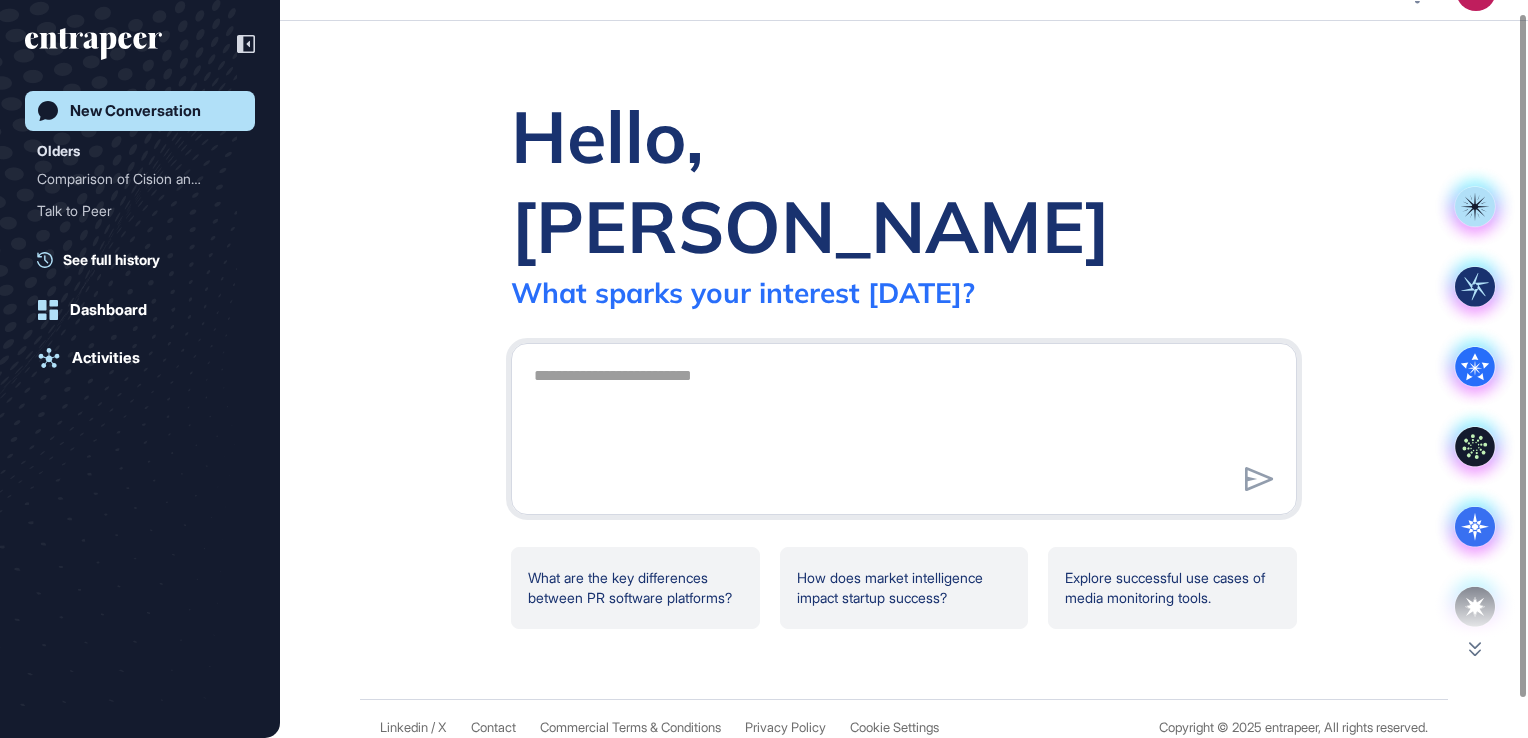 scroll, scrollTop: 56, scrollLeft: 0, axis: vertical 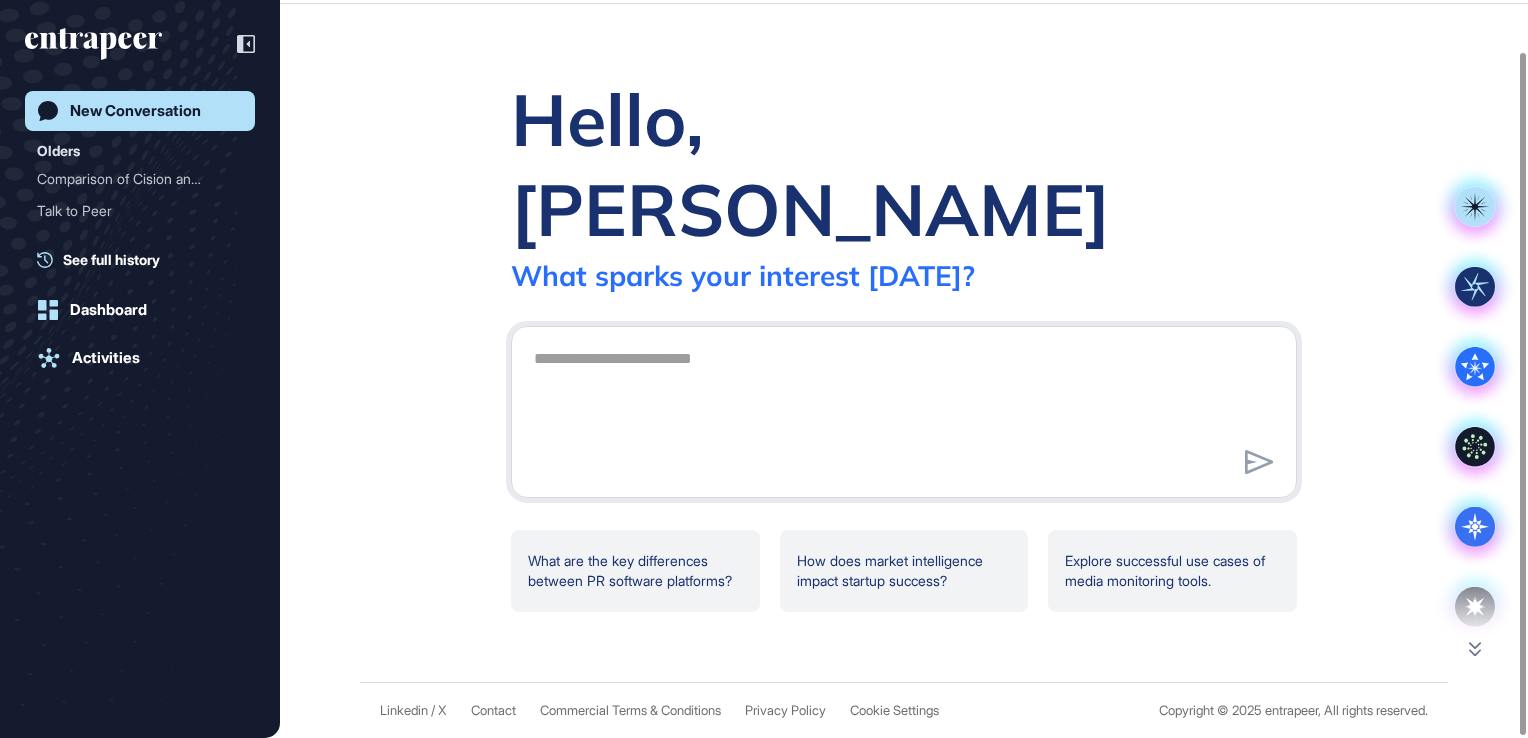 click at bounding box center (904, 409) 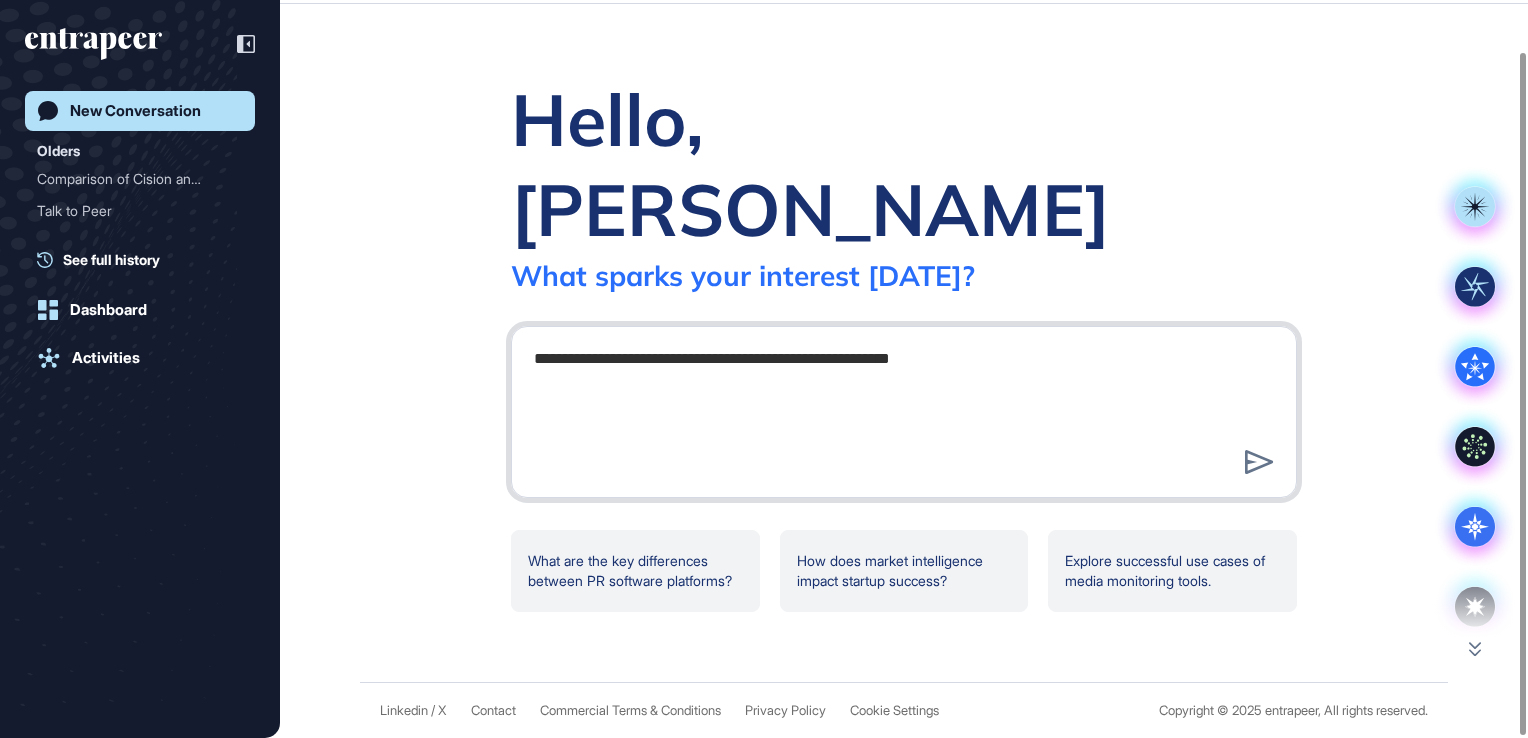 type on "**********" 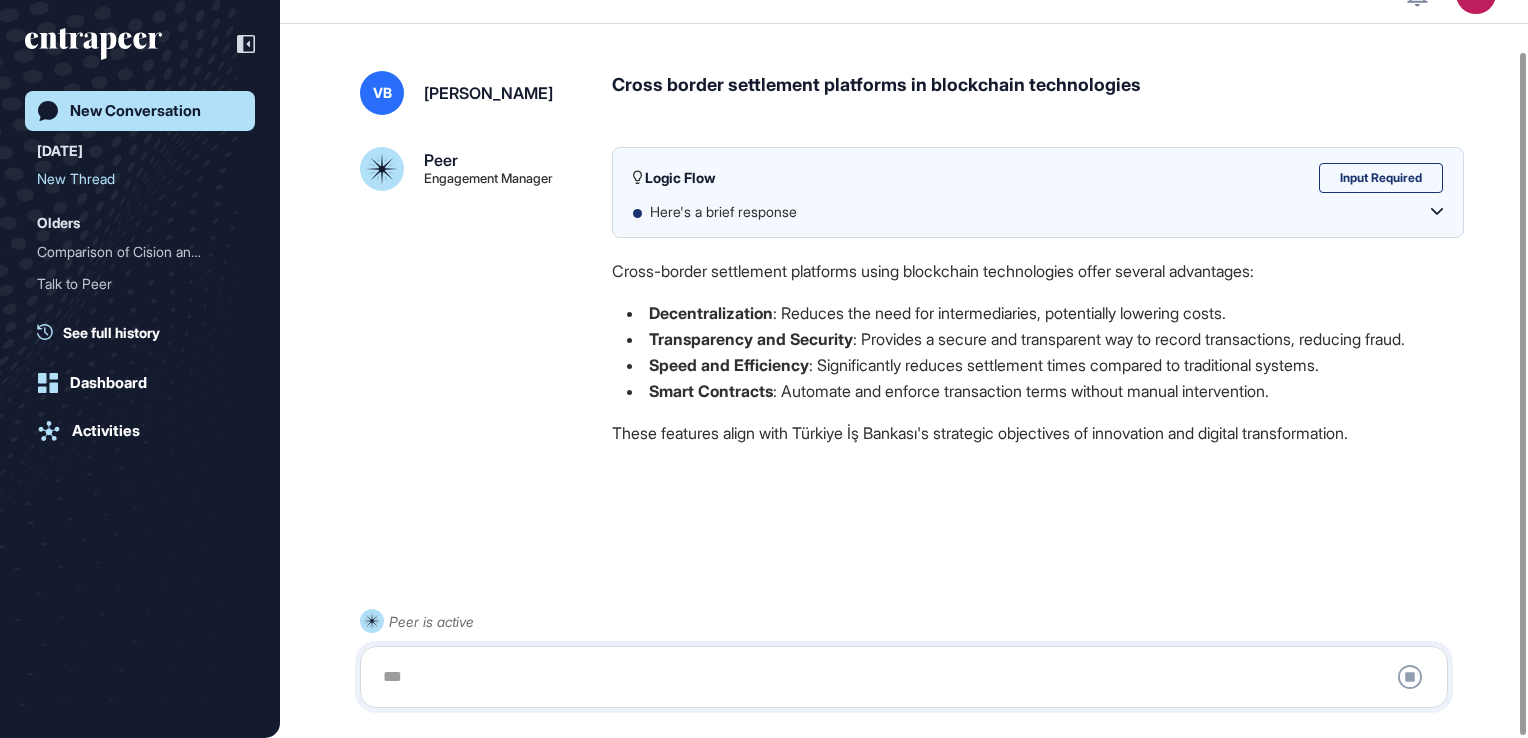 scroll, scrollTop: 56, scrollLeft: 0, axis: vertical 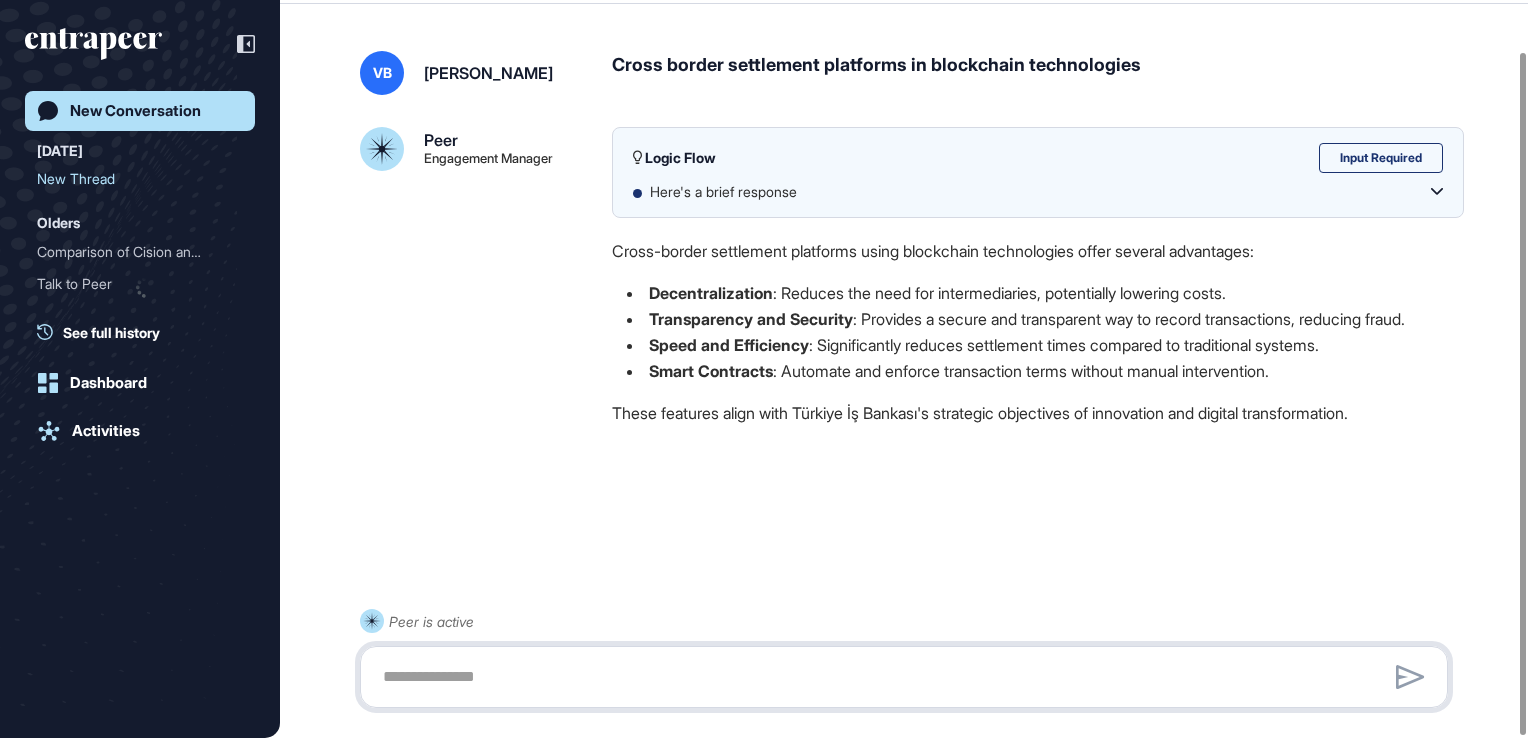 click at bounding box center (904, 677) 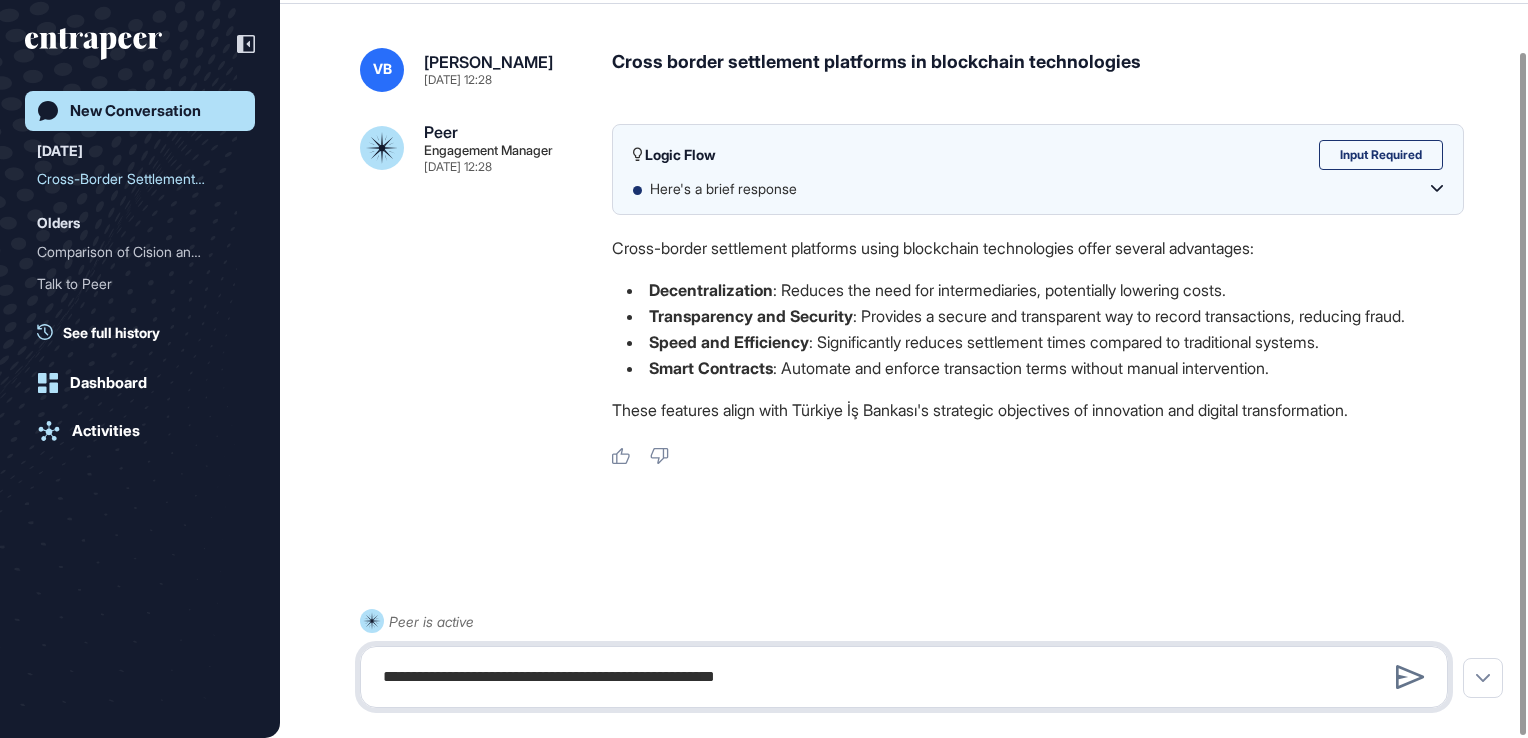 type on "**********" 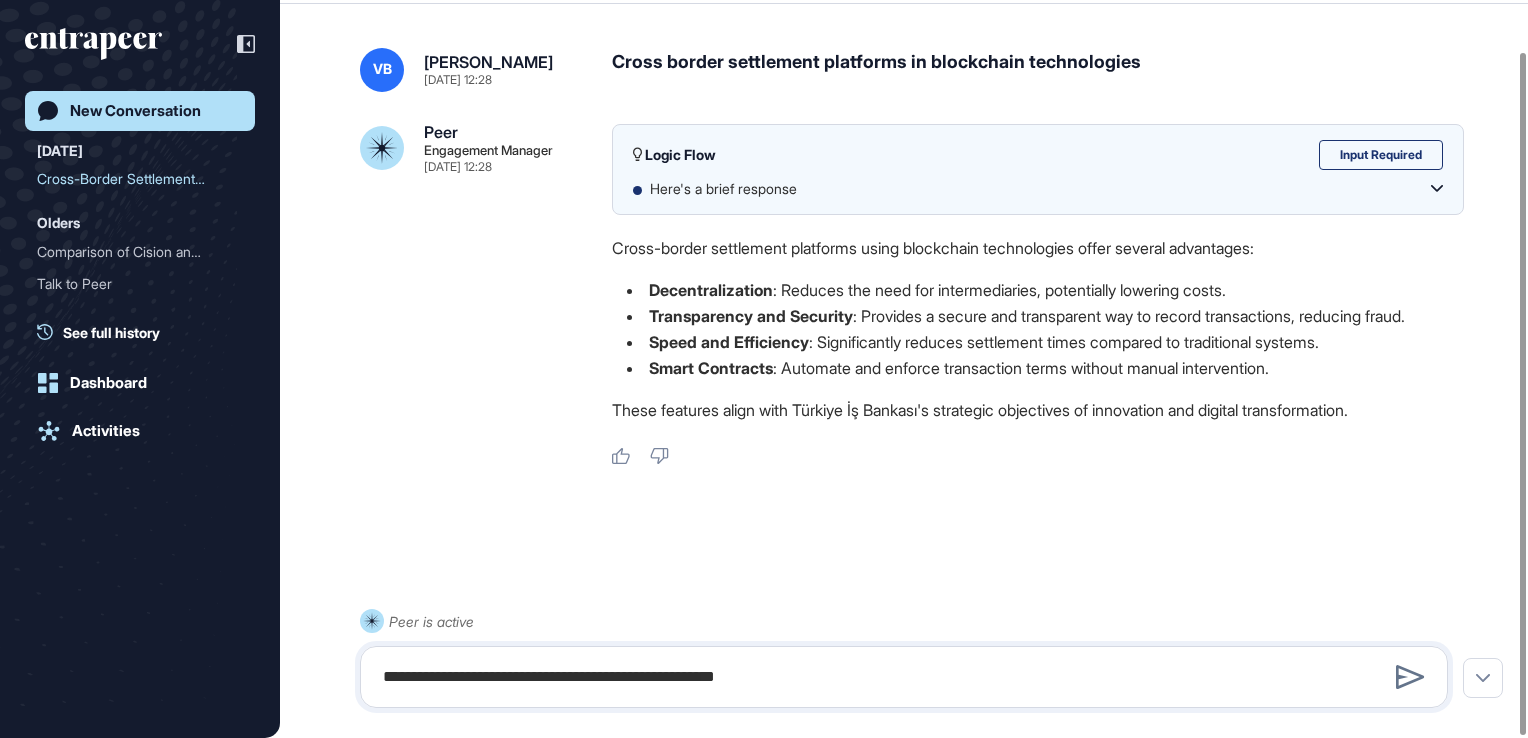type 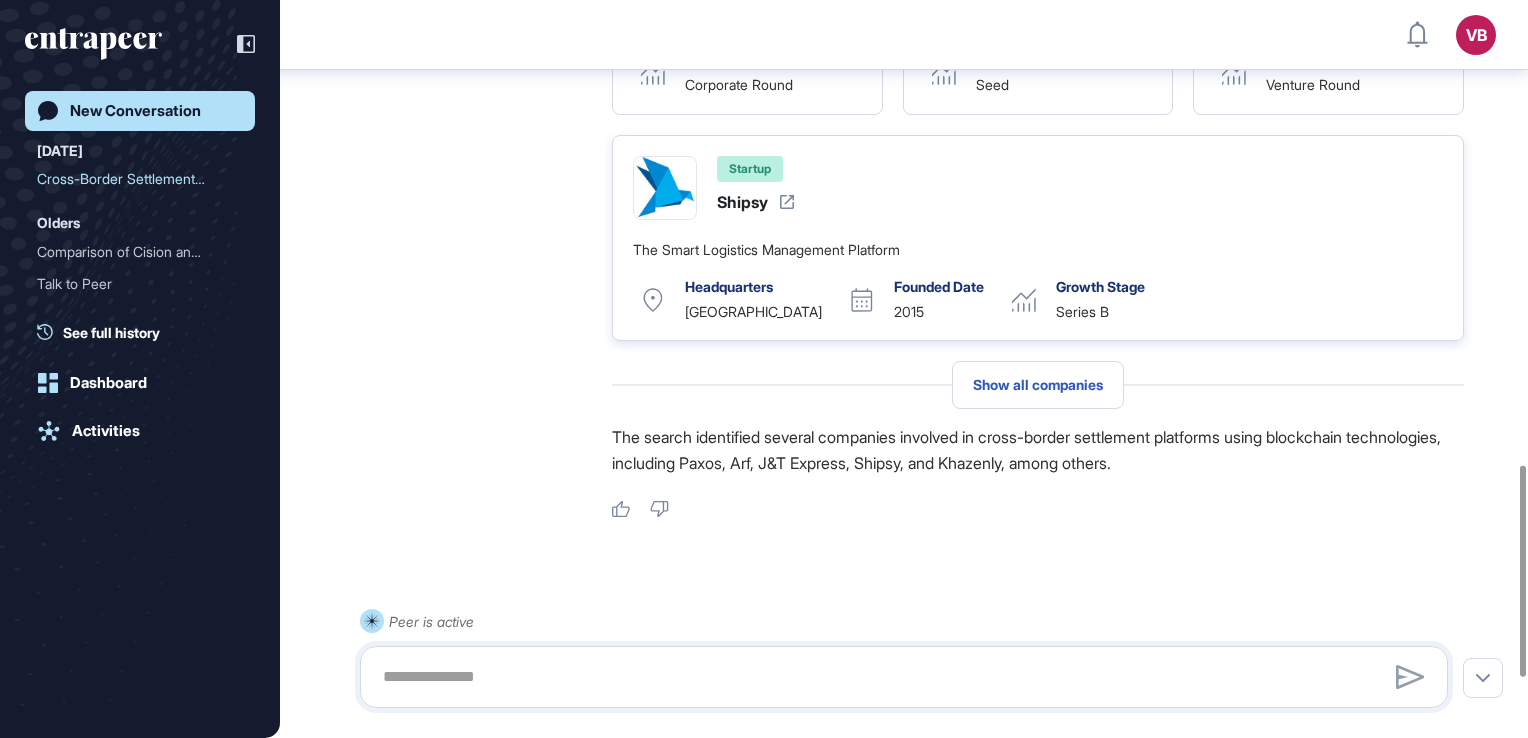 scroll, scrollTop: 1729, scrollLeft: 0, axis: vertical 